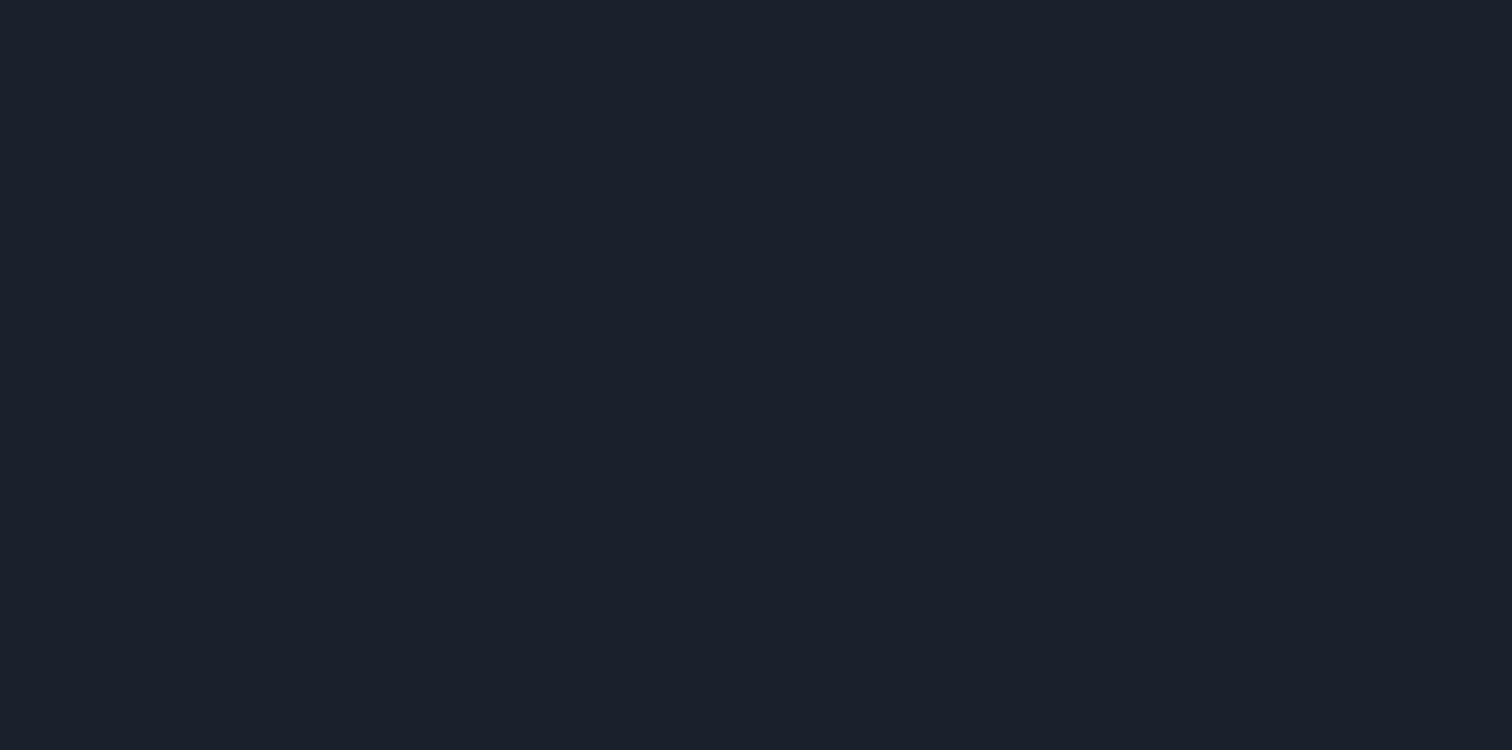 scroll, scrollTop: 0, scrollLeft: 0, axis: both 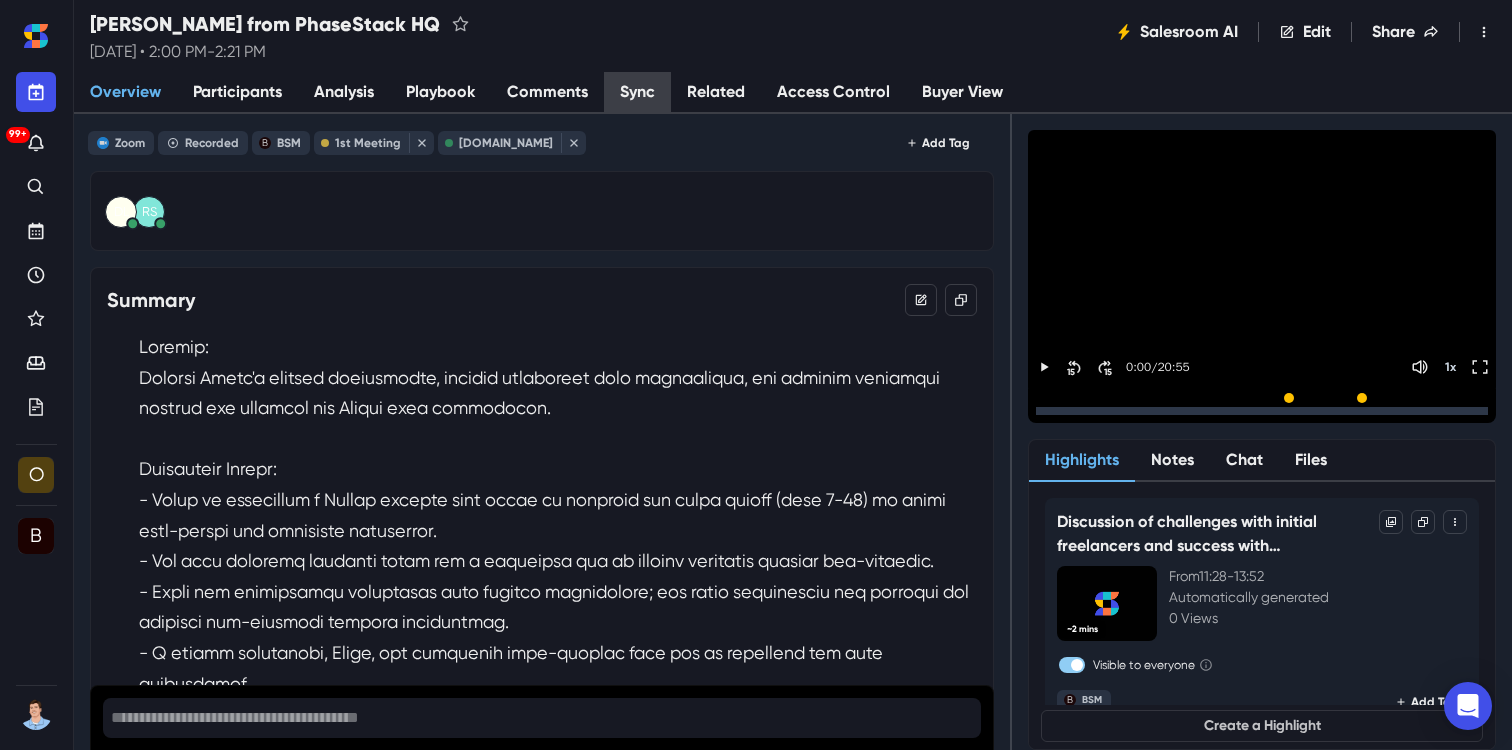 drag, startPoint x: 646, startPoint y: 96, endPoint x: 626, endPoint y: 154, distance: 61.351448 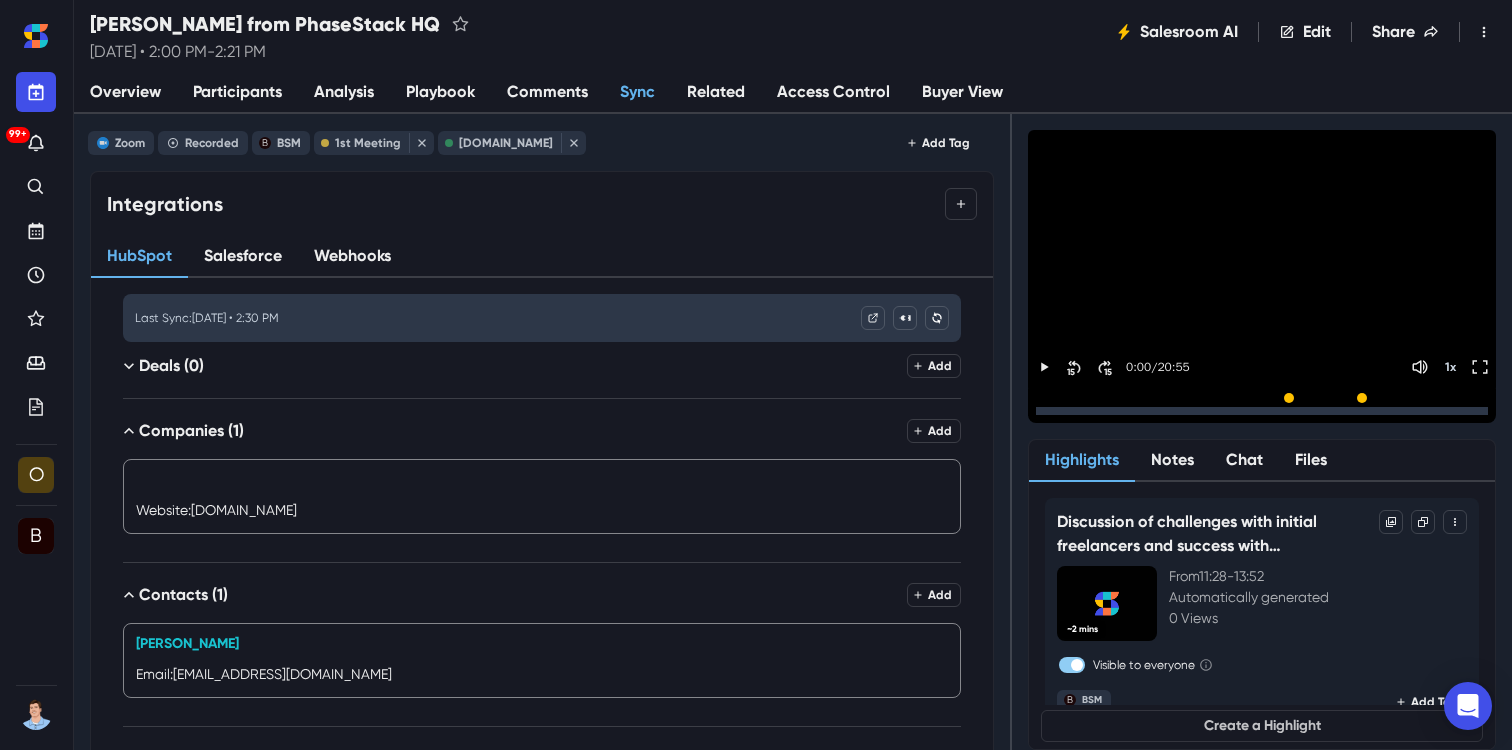 drag, startPoint x: 249, startPoint y: 260, endPoint x: 250, endPoint y: 283, distance: 23.021729 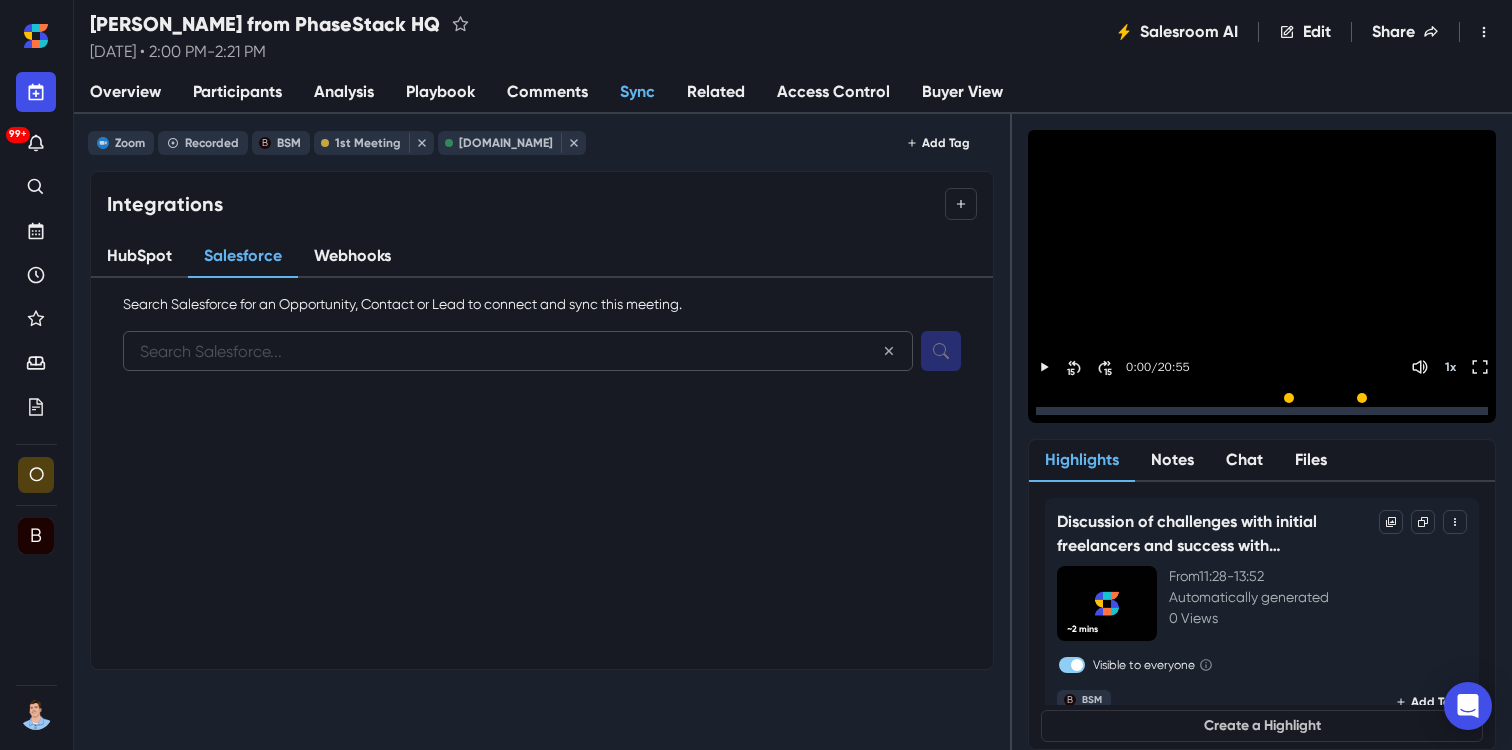click at bounding box center (518, 351) 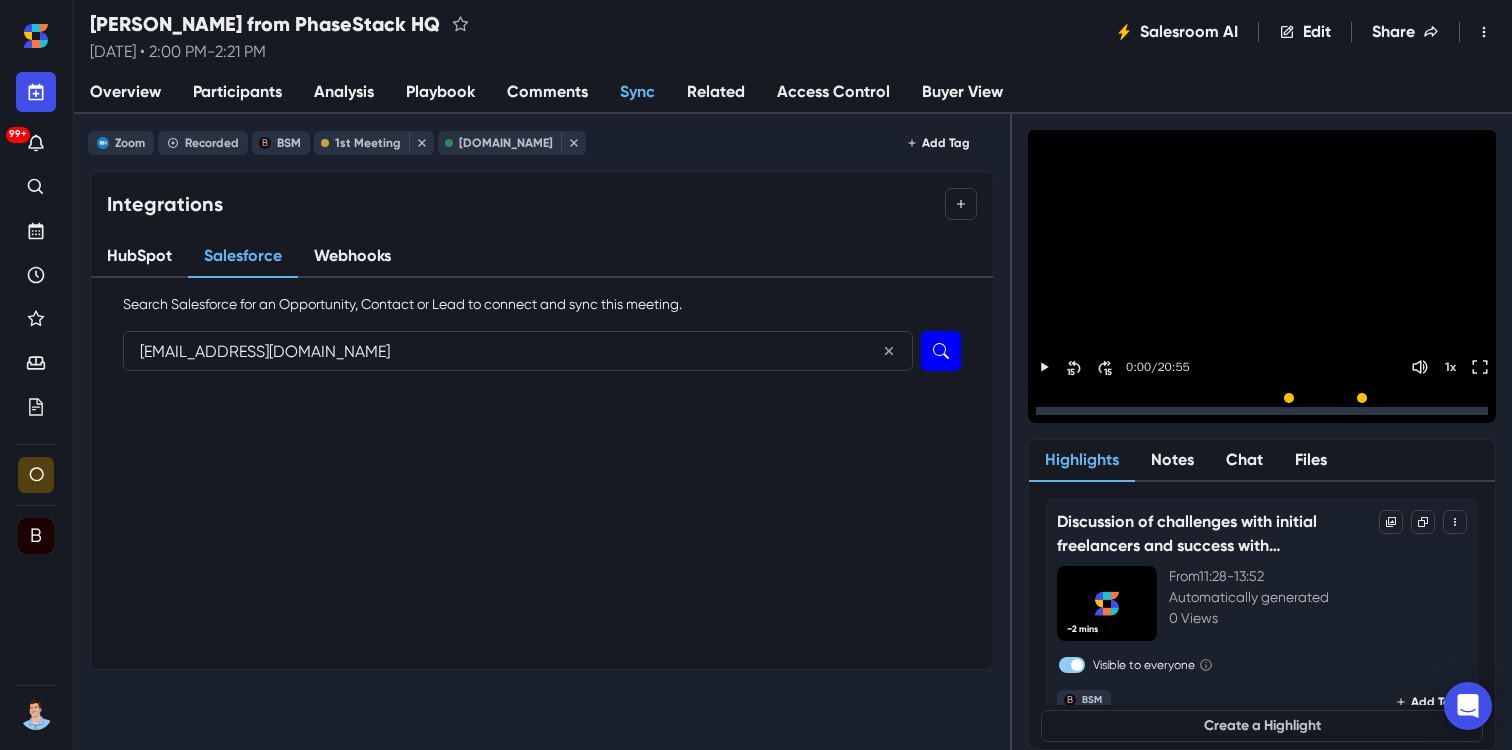 type on "[EMAIL_ADDRESS][DOMAIN_NAME]" 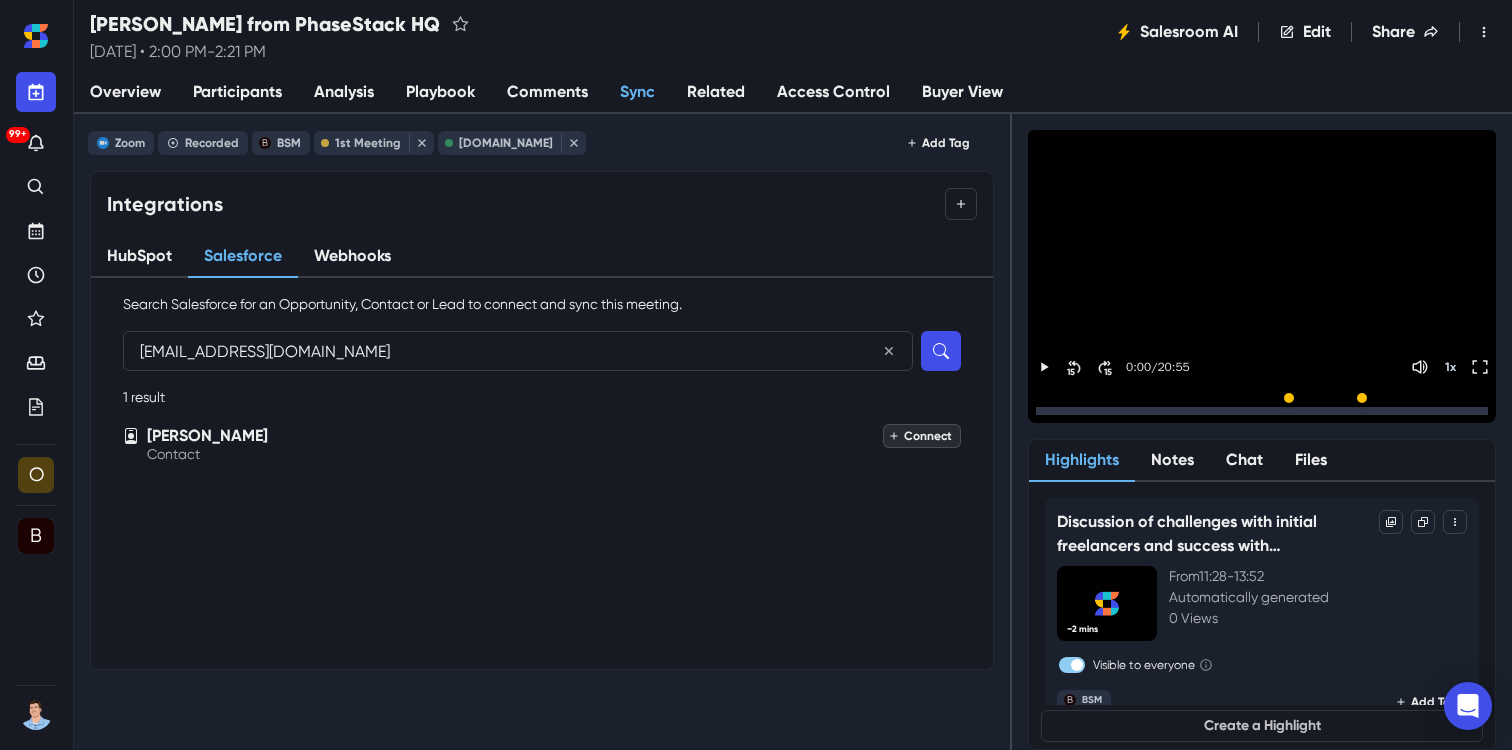 click on "Connect" at bounding box center (922, 436) 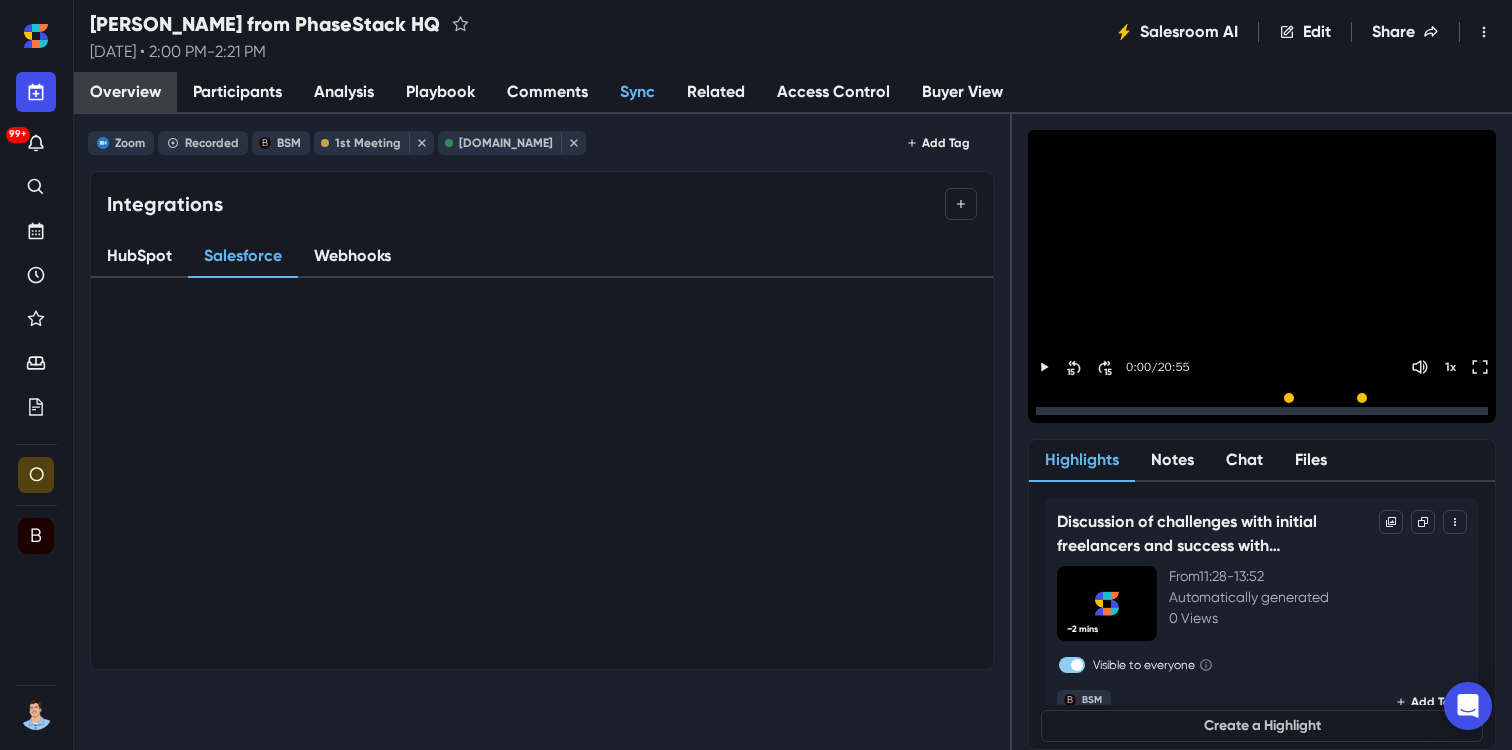 click on "Overview" at bounding box center [125, 92] 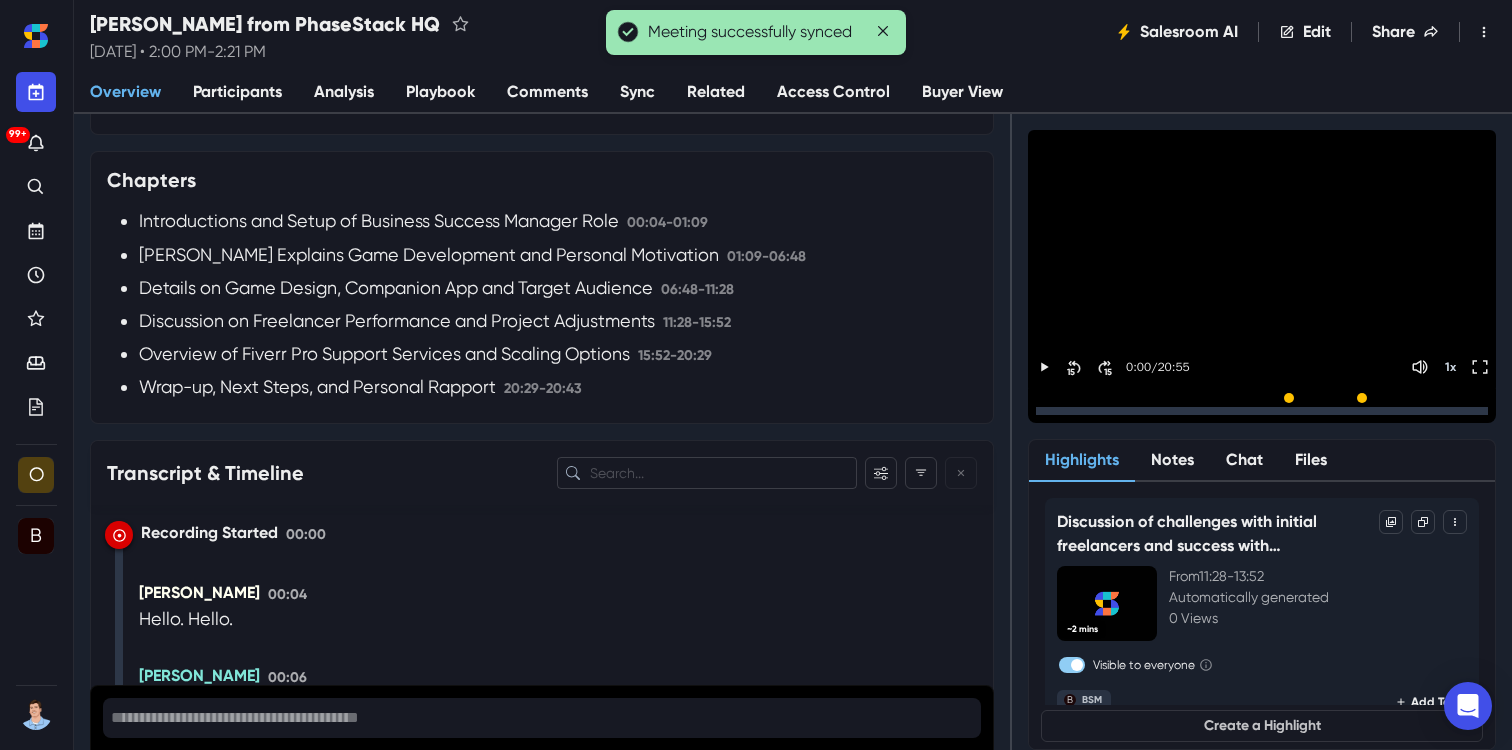 scroll, scrollTop: 1796, scrollLeft: 0, axis: vertical 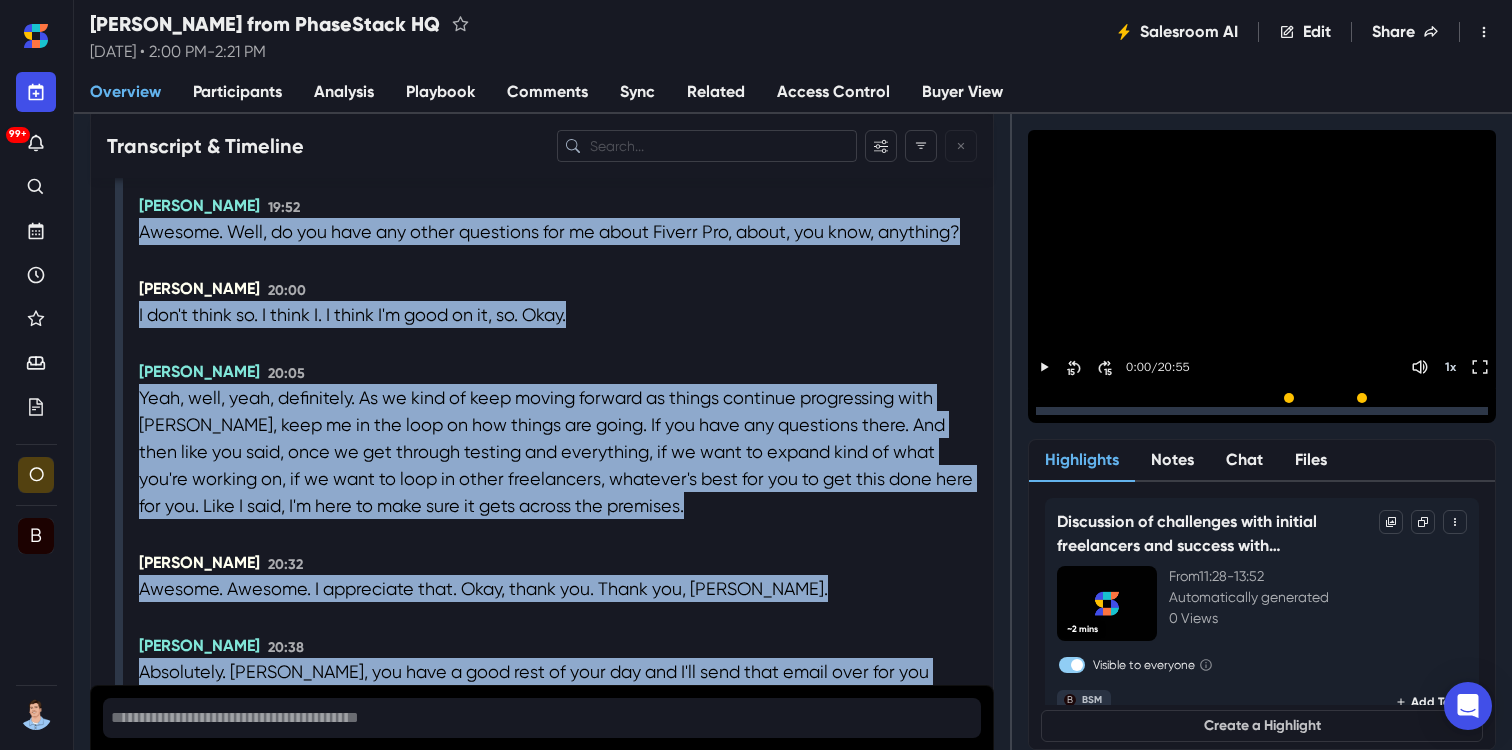 drag, startPoint x: 132, startPoint y: 438, endPoint x: 667, endPoint y: 621, distance: 565.43256 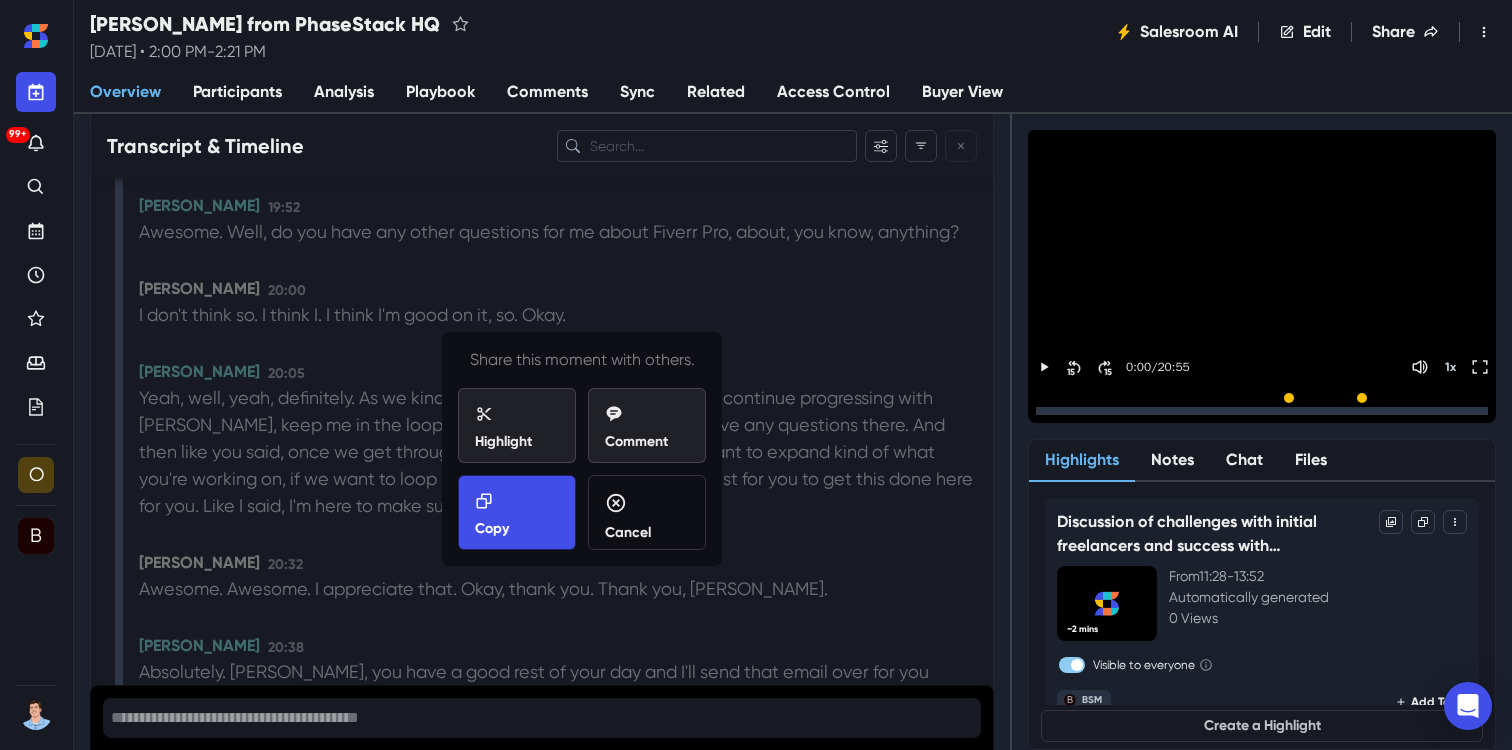 click on "Copy" at bounding box center [517, 515] 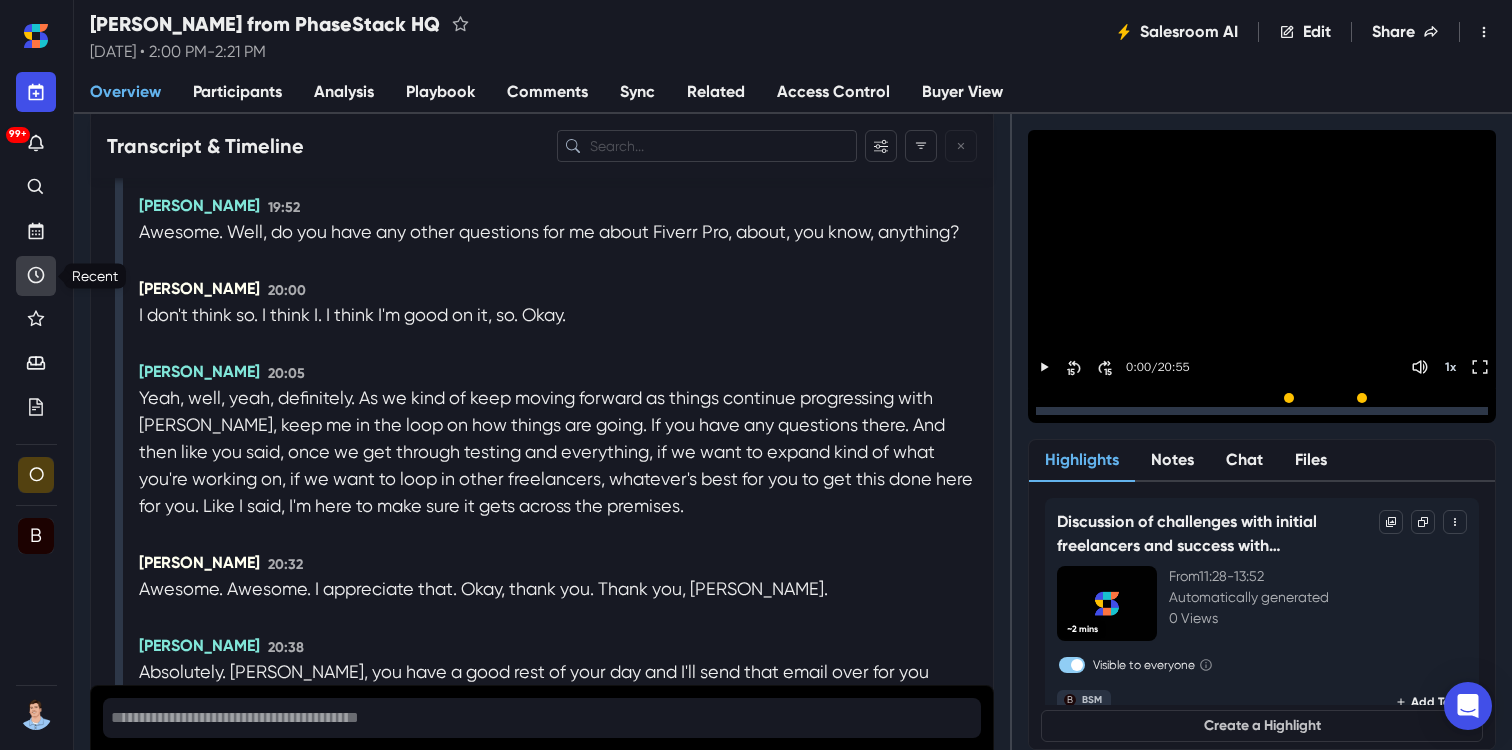 click 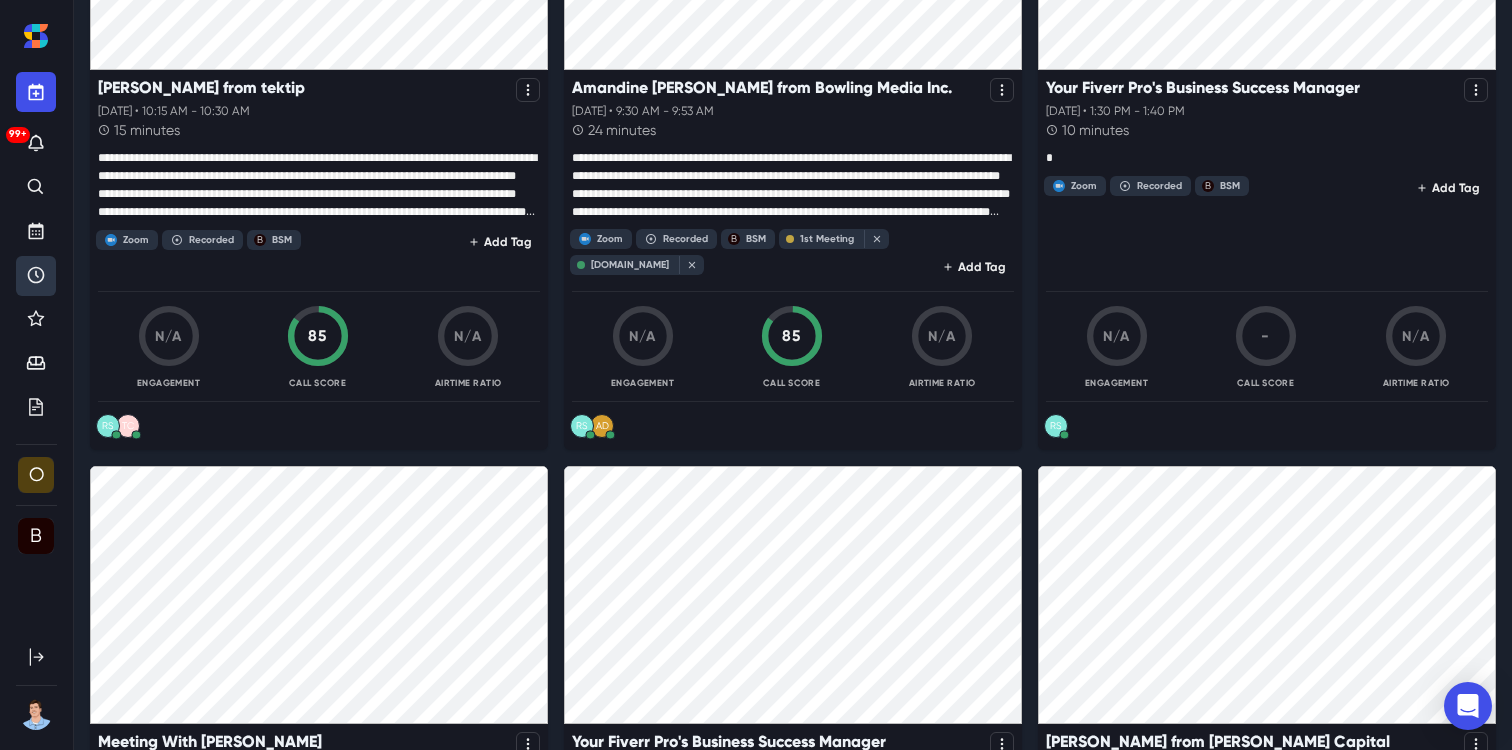 scroll, scrollTop: 0, scrollLeft: 0, axis: both 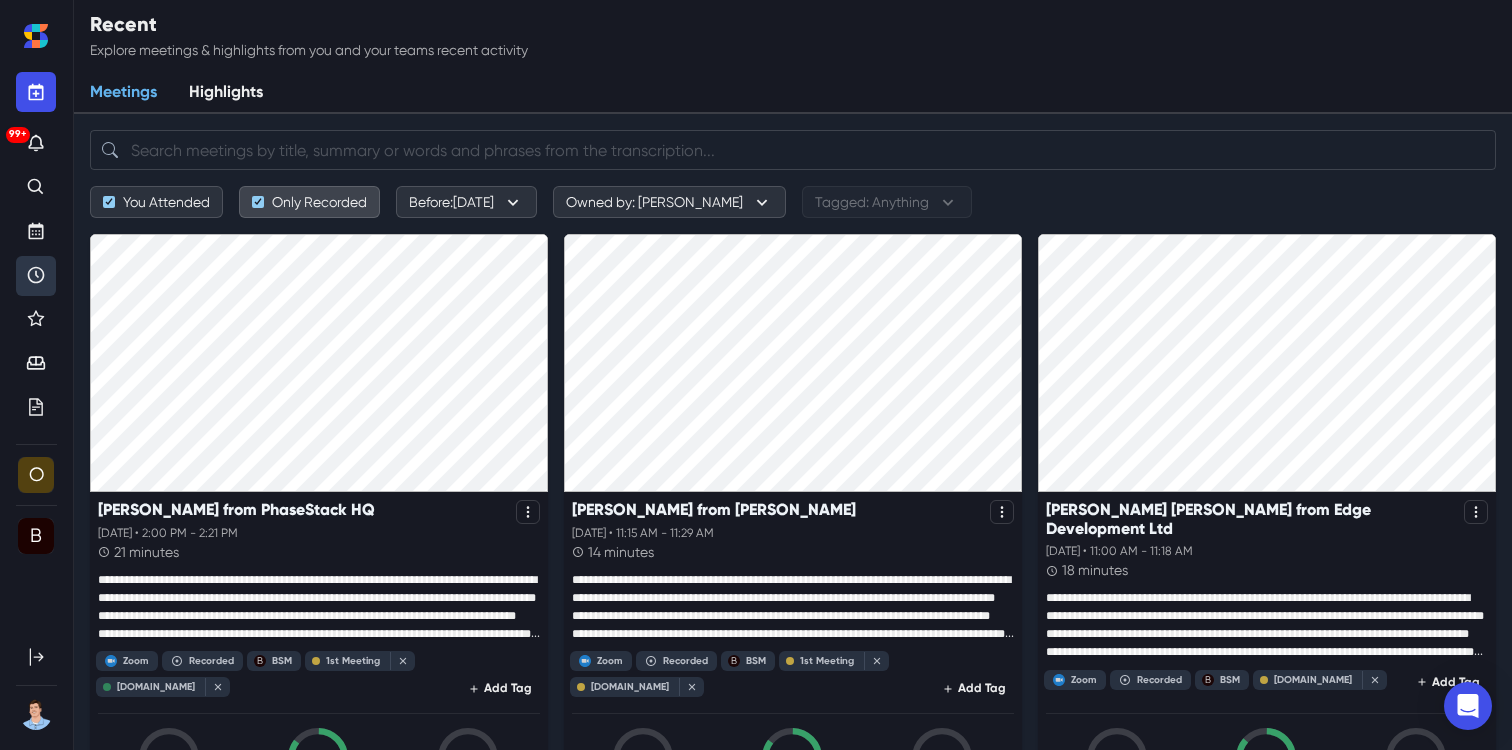 click on "Only Recorded" at bounding box center (309, 202) 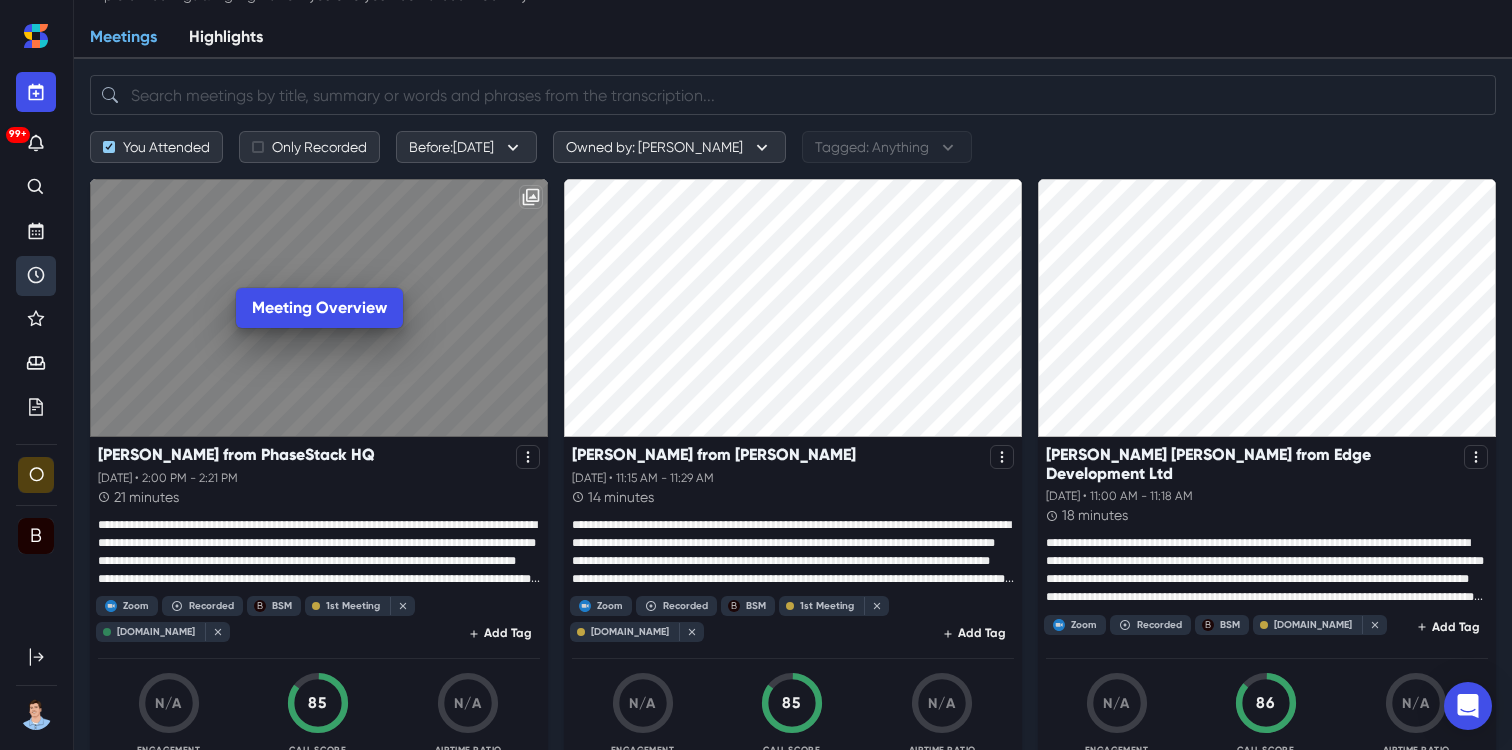 scroll, scrollTop: 49, scrollLeft: 0, axis: vertical 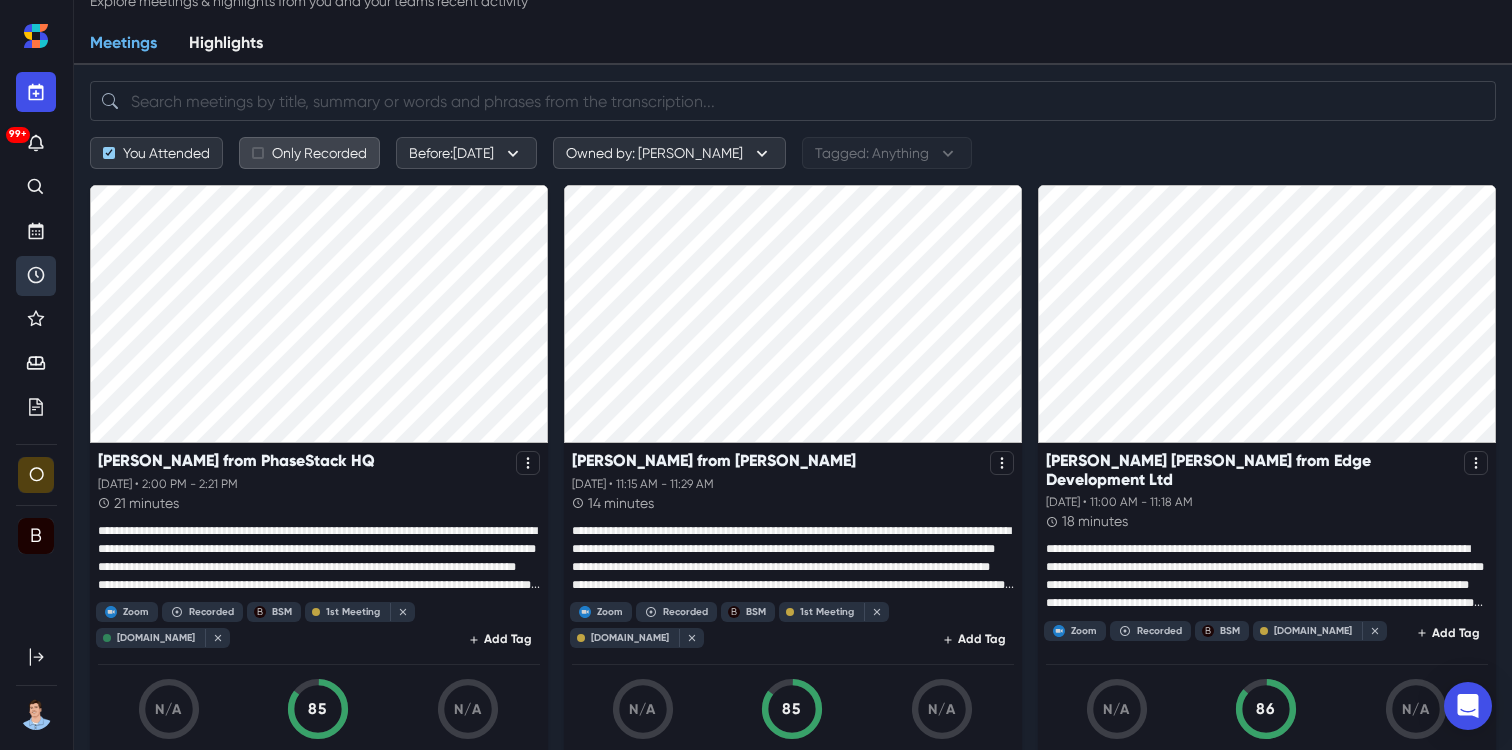 click on "Only Recorded" at bounding box center (309, 153) 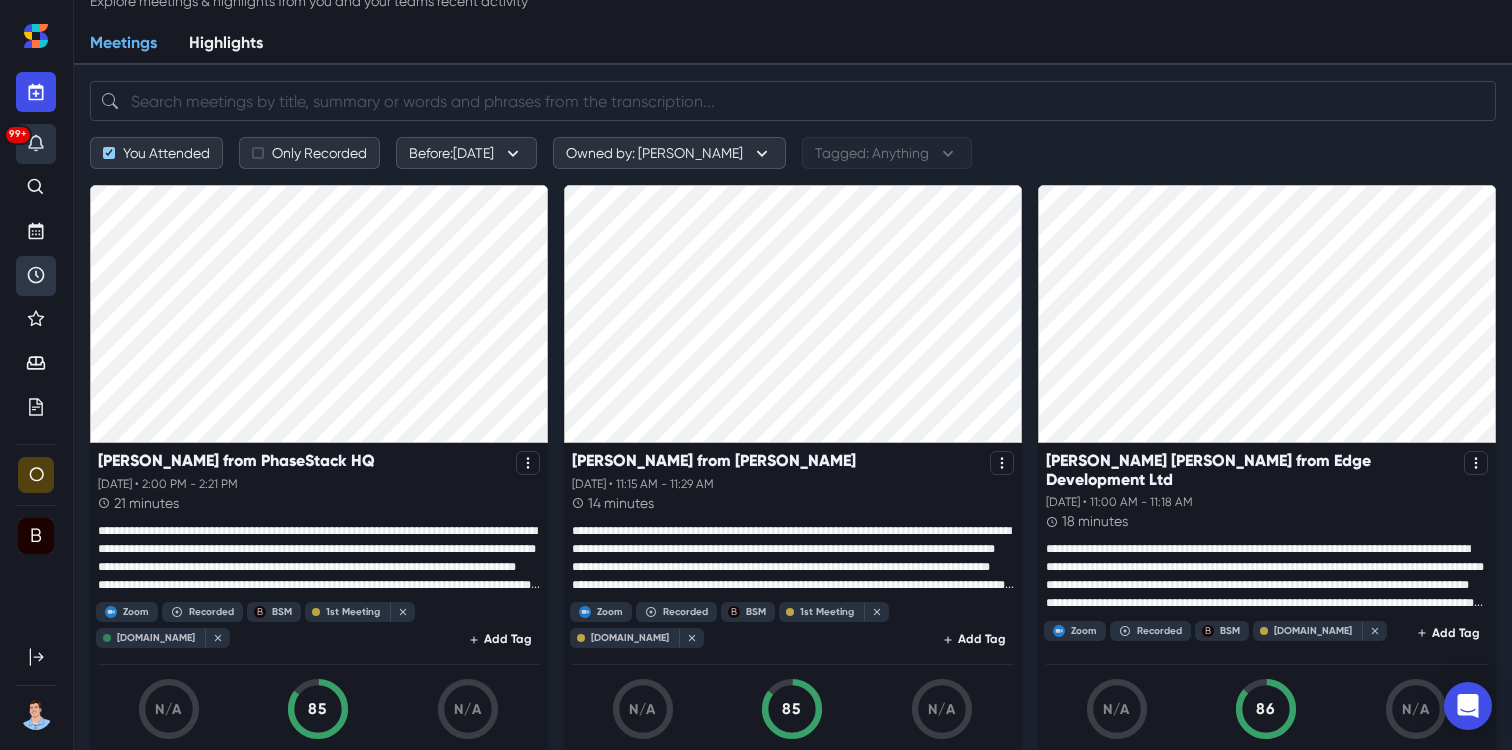 checkbox on "true" 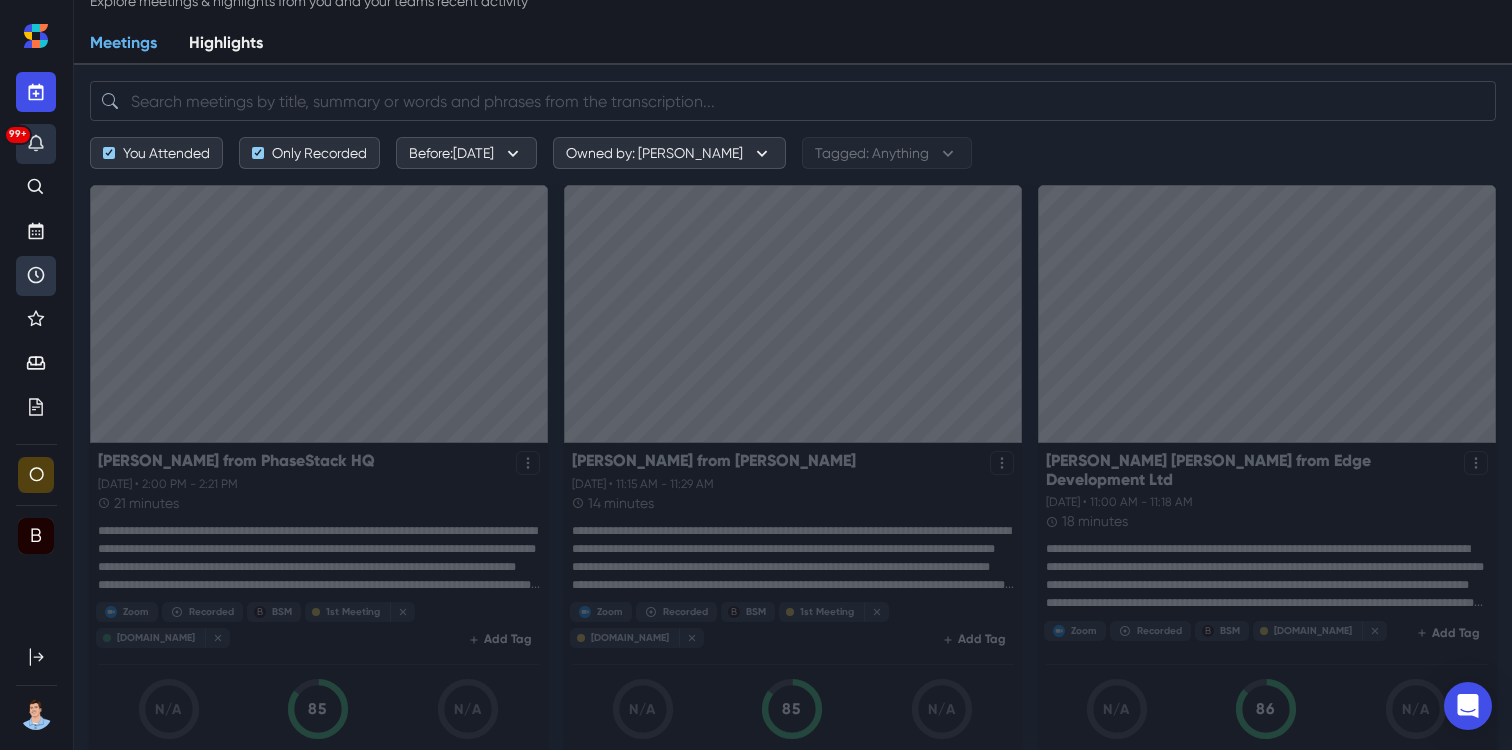 scroll, scrollTop: 0, scrollLeft: 0, axis: both 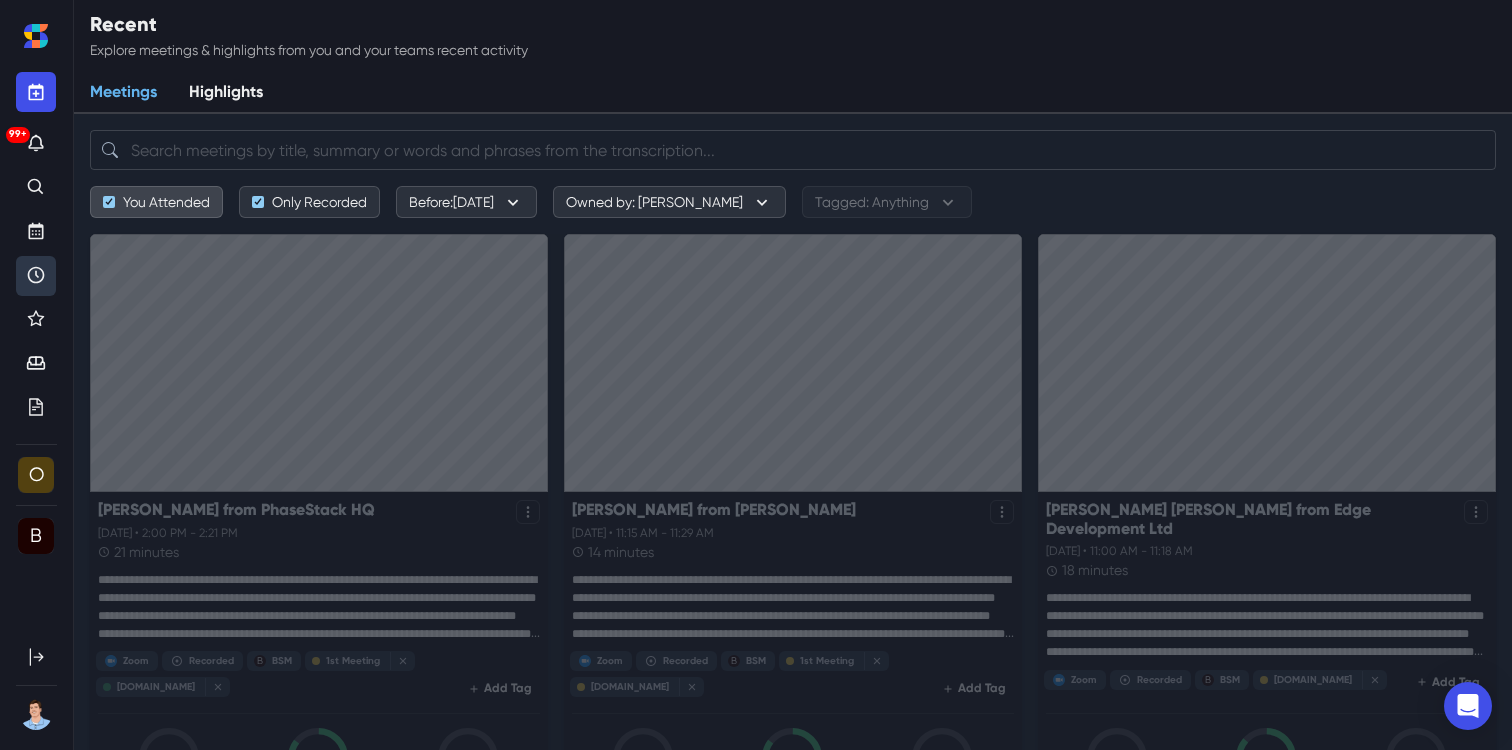 click on "You Attended" at bounding box center (156, 202) 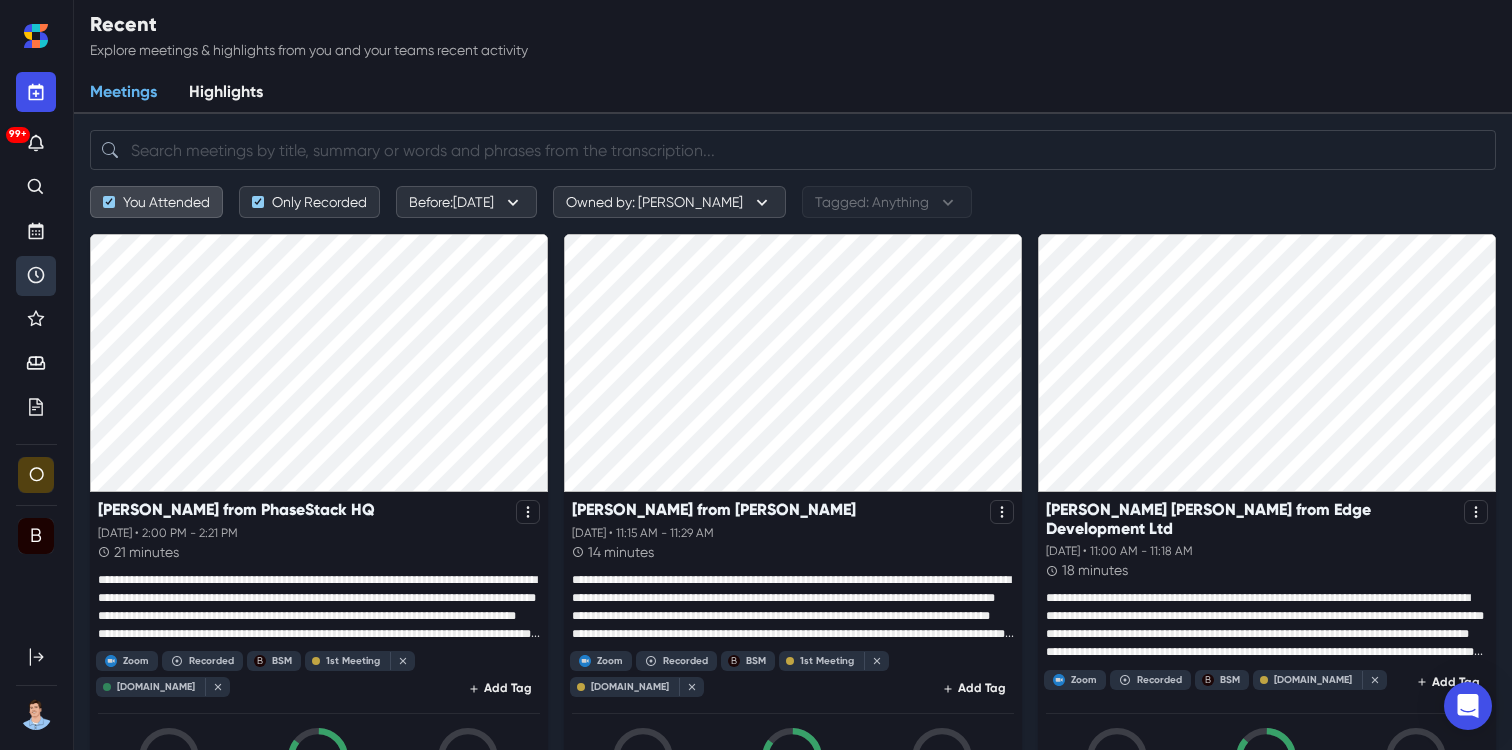 click on "You Attended" at bounding box center (156, 202) 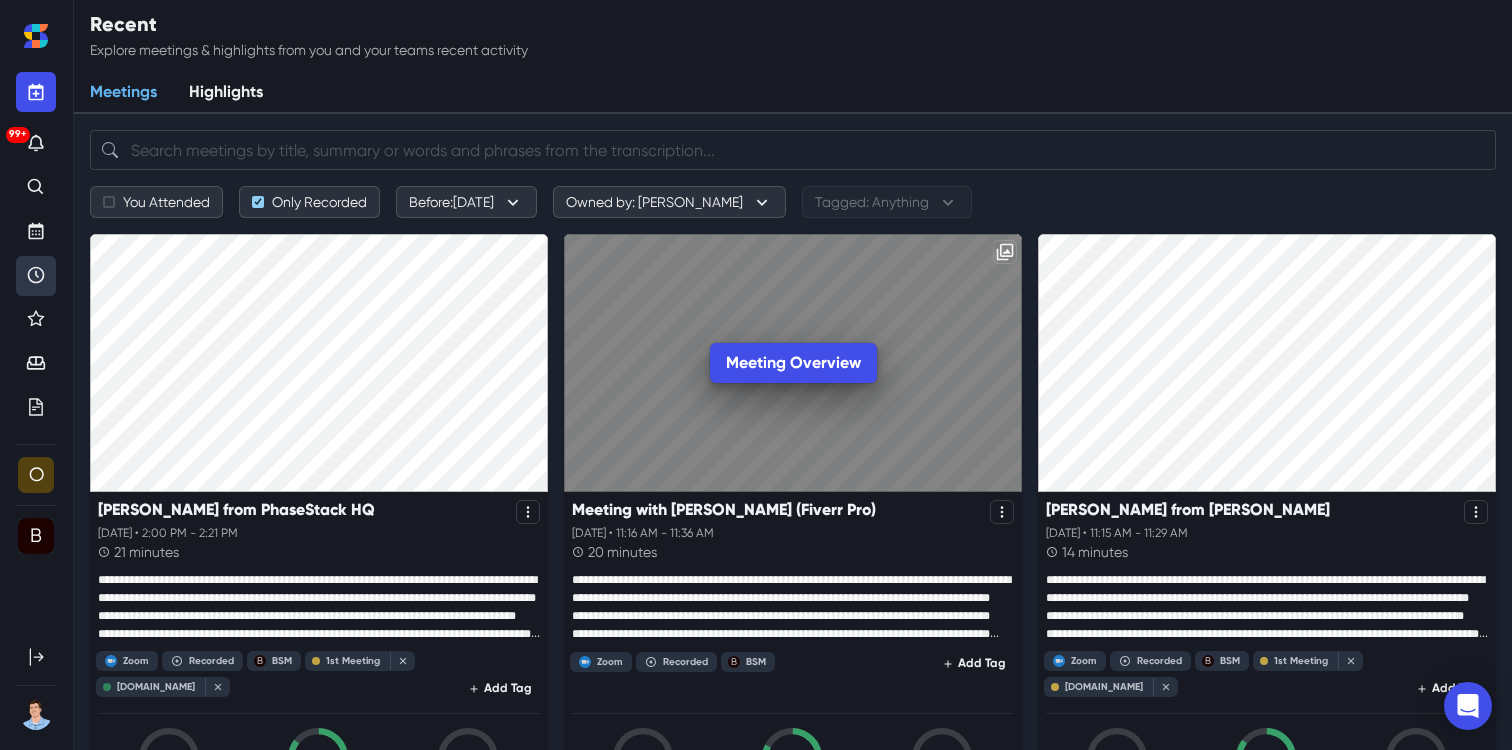scroll, scrollTop: 3, scrollLeft: 0, axis: vertical 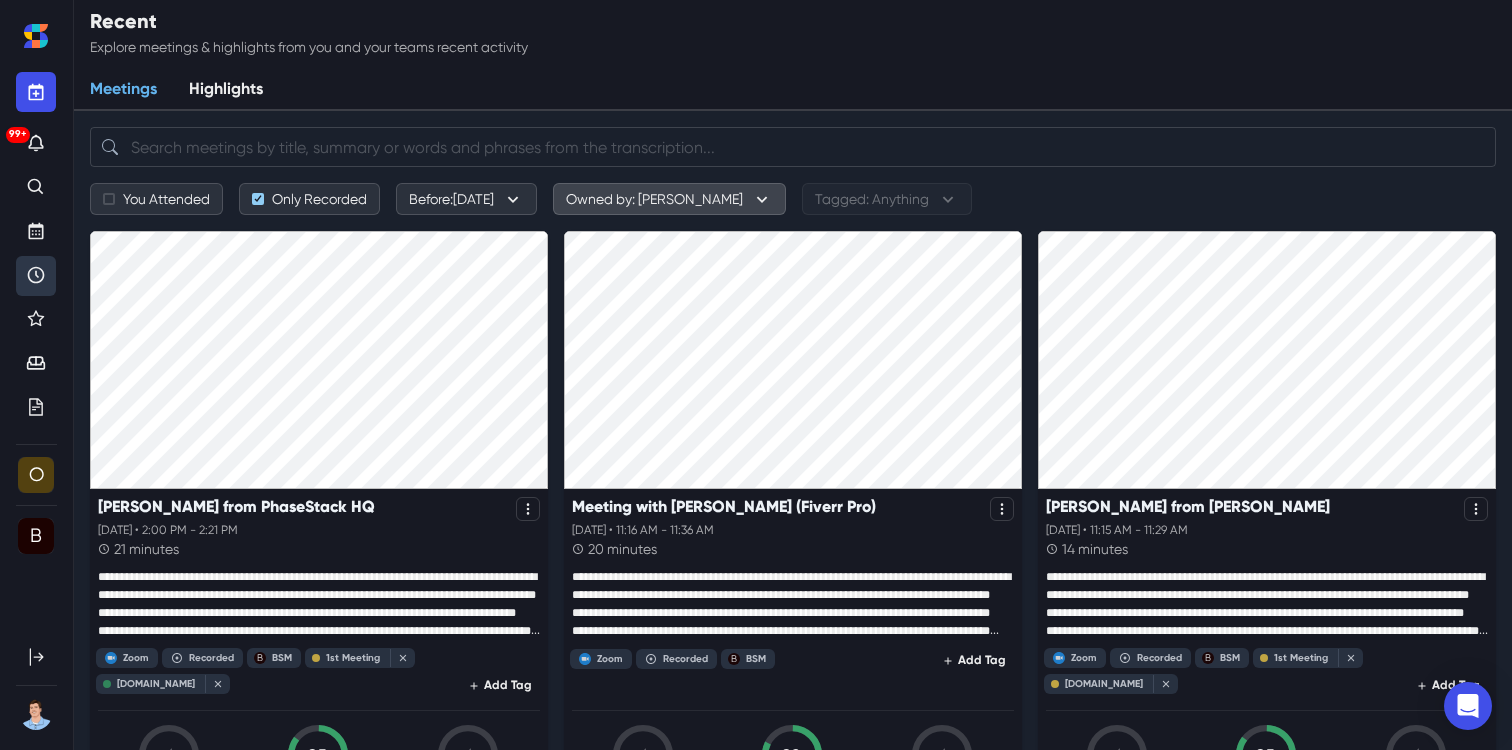 click on "Owned by: [PERSON_NAME]" at bounding box center (669, 199) 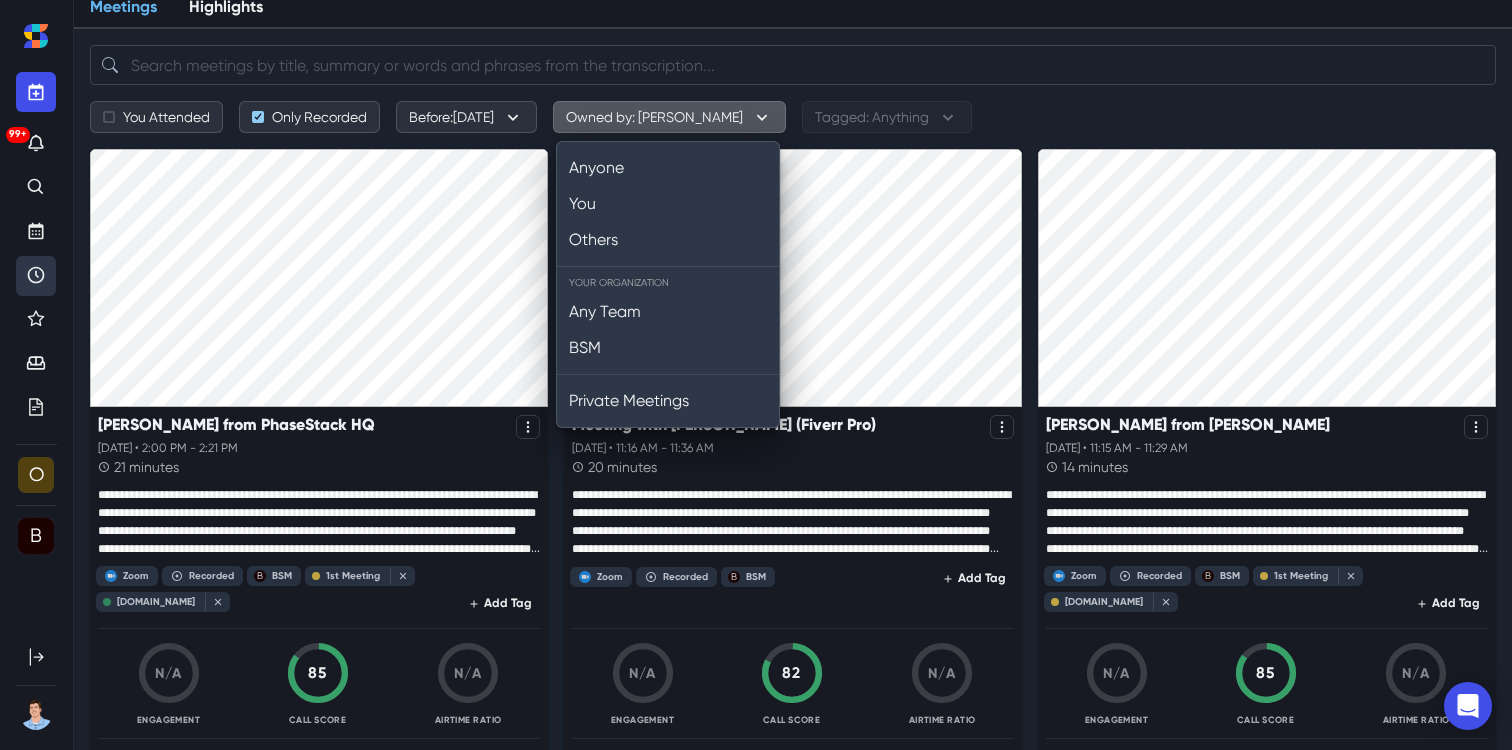 scroll, scrollTop: 96, scrollLeft: 0, axis: vertical 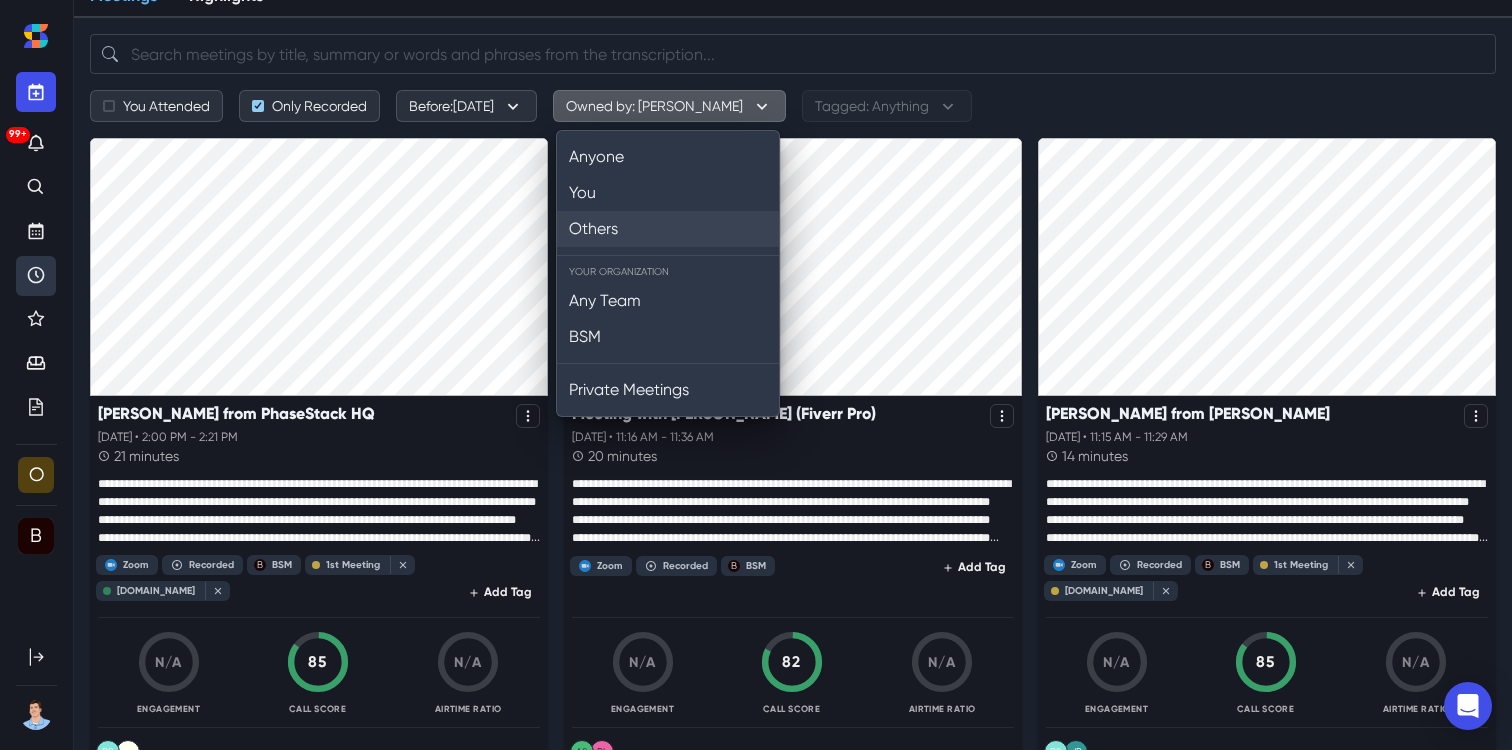 click on "Others" at bounding box center [668, 229] 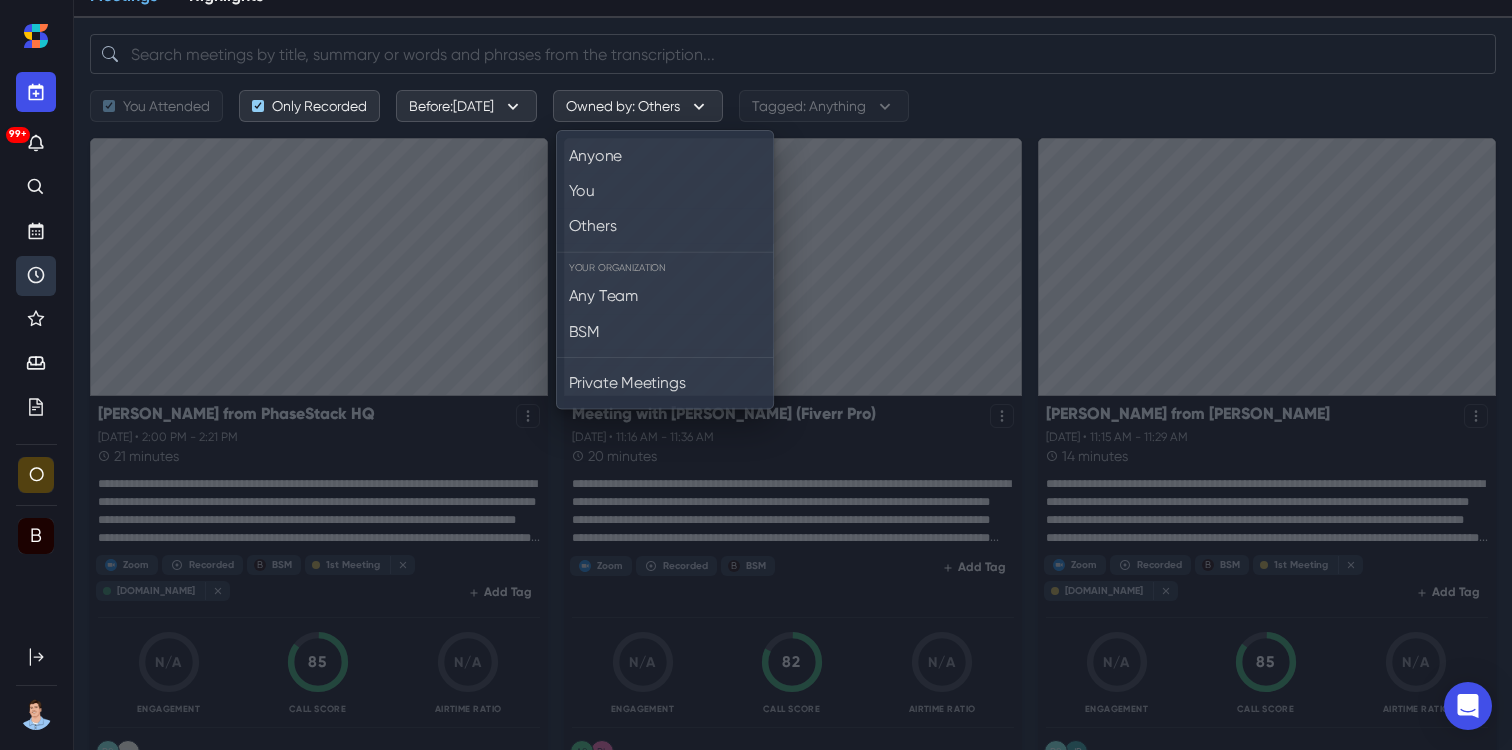 scroll, scrollTop: 0, scrollLeft: 0, axis: both 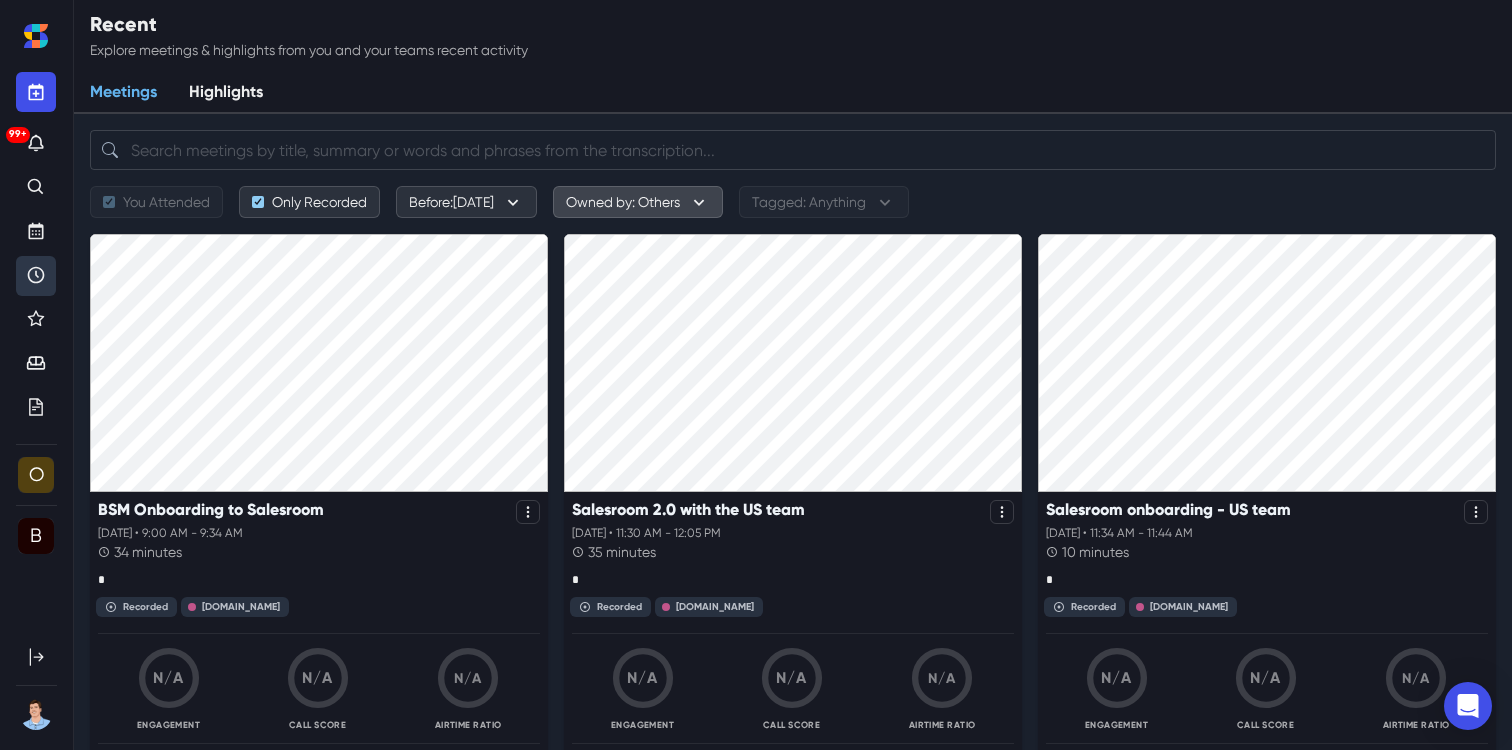 drag, startPoint x: 628, startPoint y: 199, endPoint x: 631, endPoint y: 212, distance: 13.341664 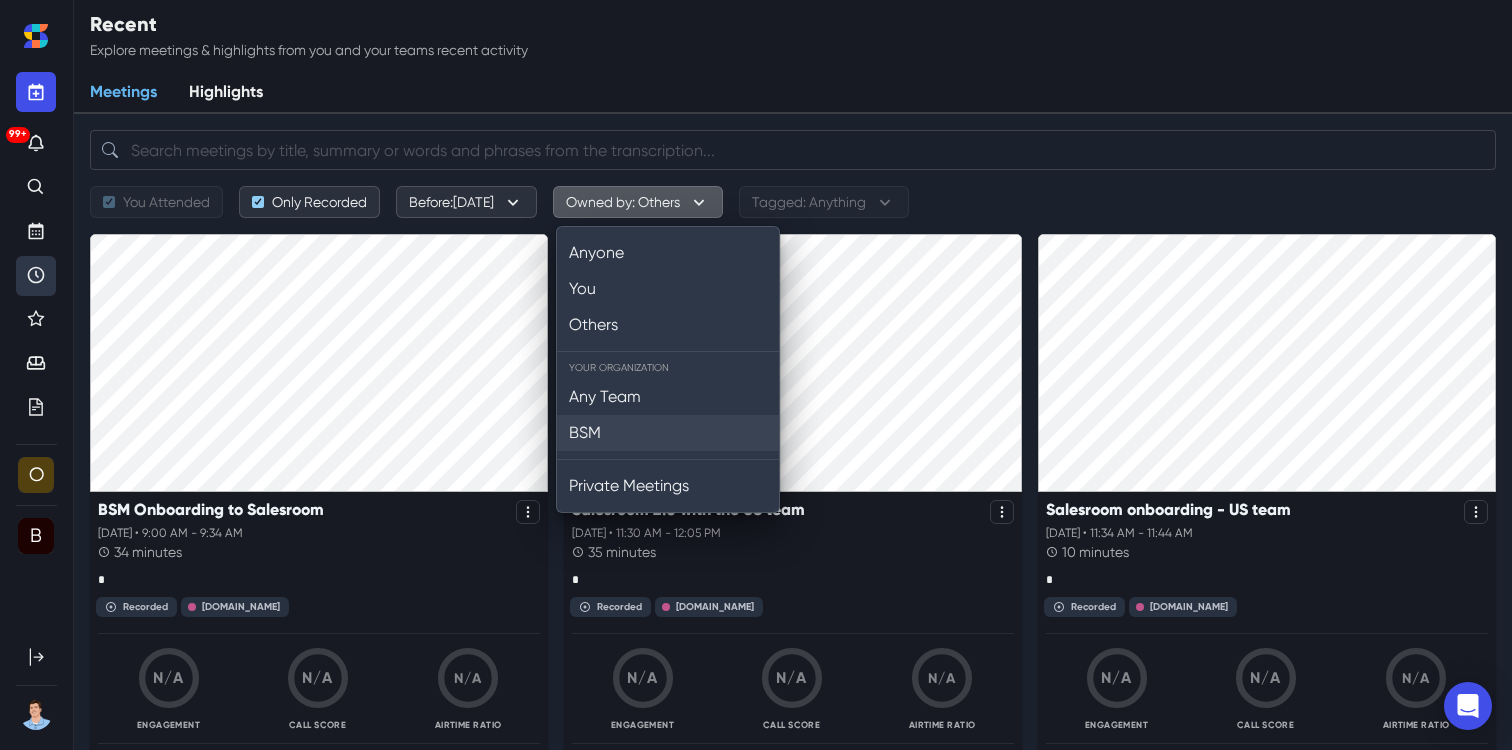 click on "BSM" at bounding box center [668, 433] 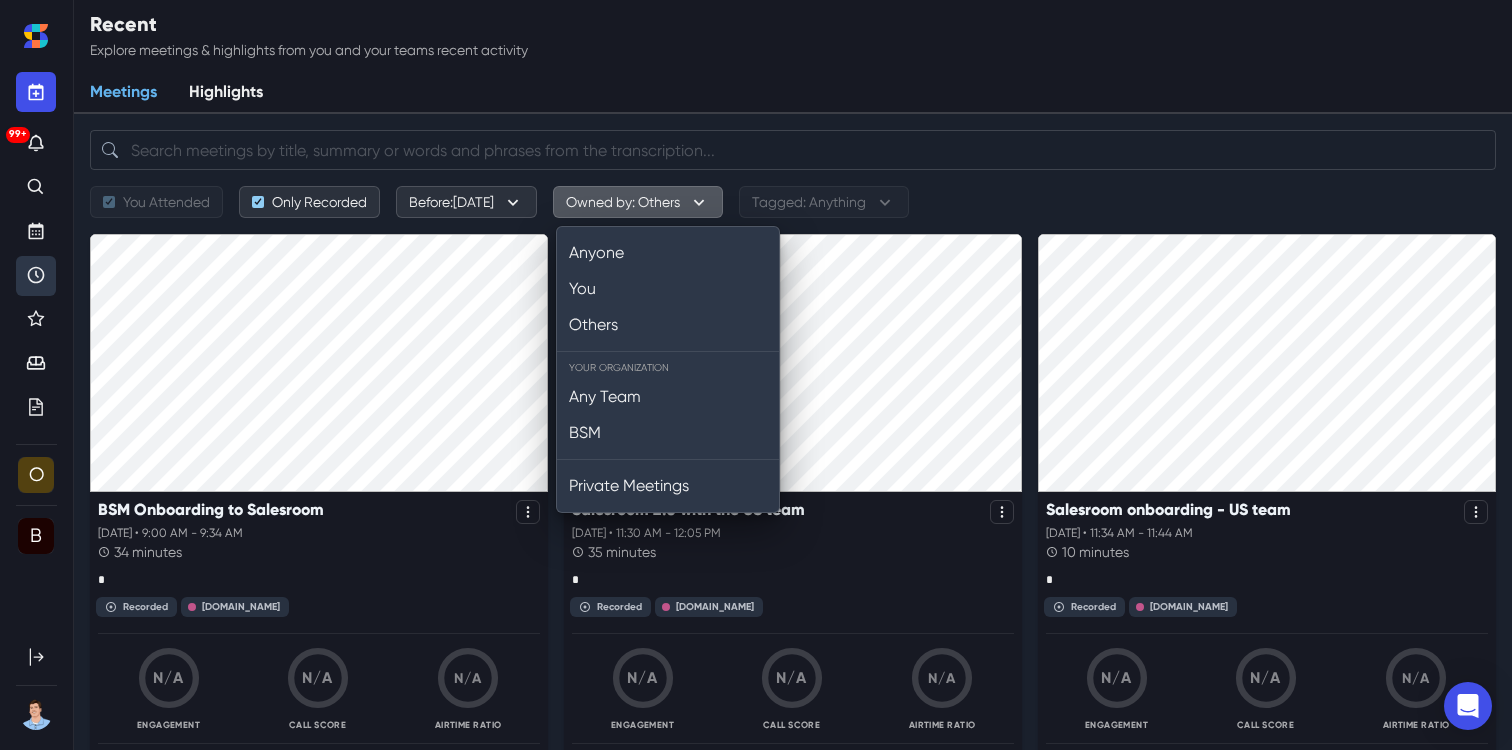 checkbox on "false" 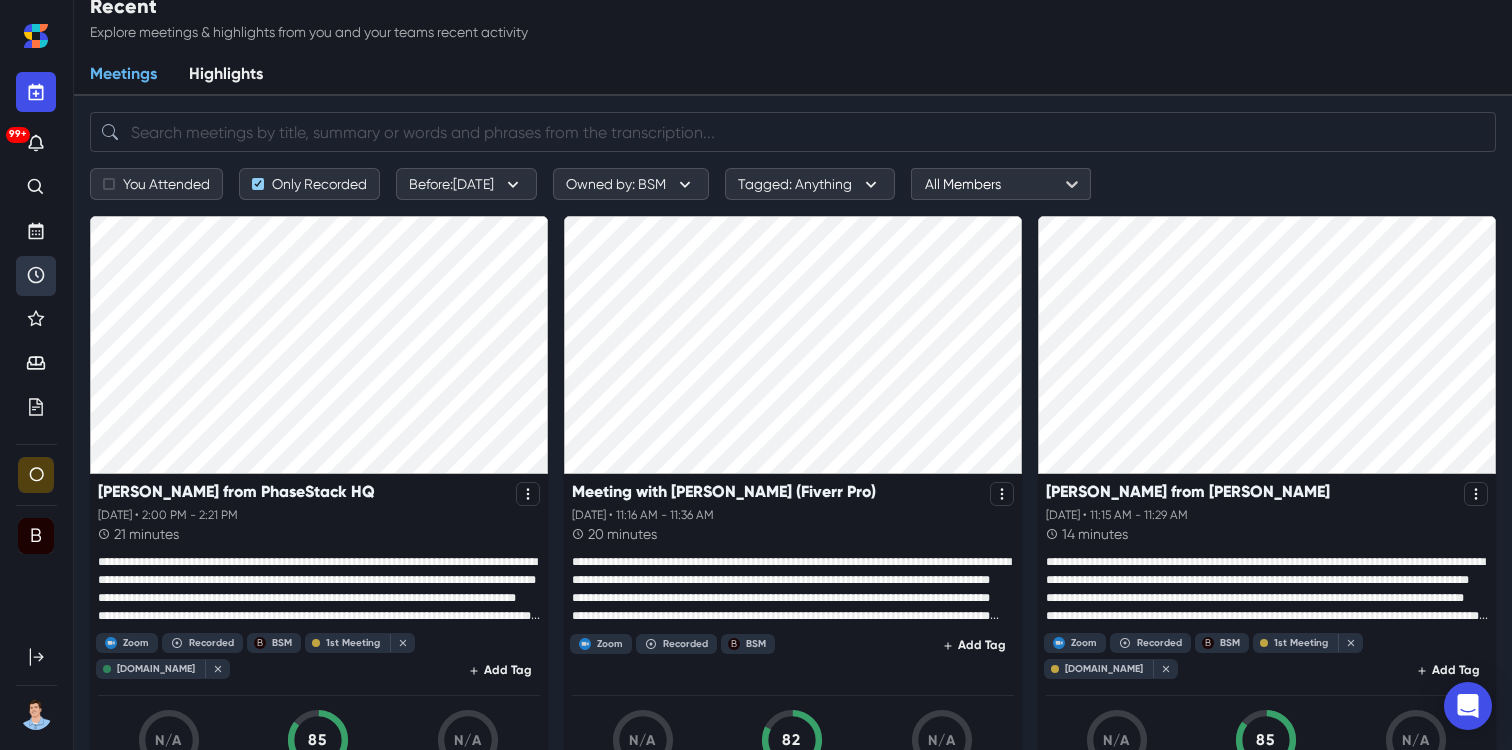 scroll, scrollTop: 33, scrollLeft: 0, axis: vertical 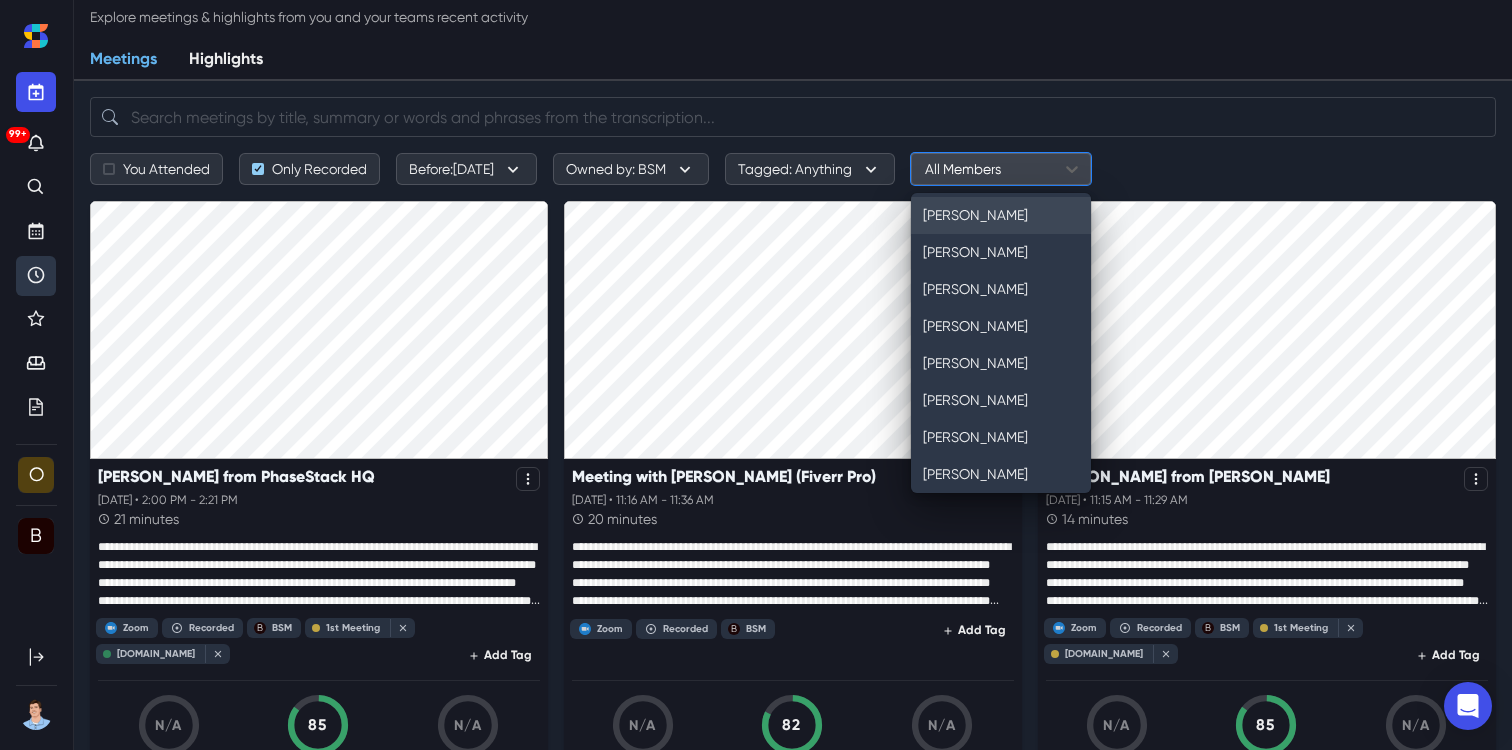 click at bounding box center [987, 169] 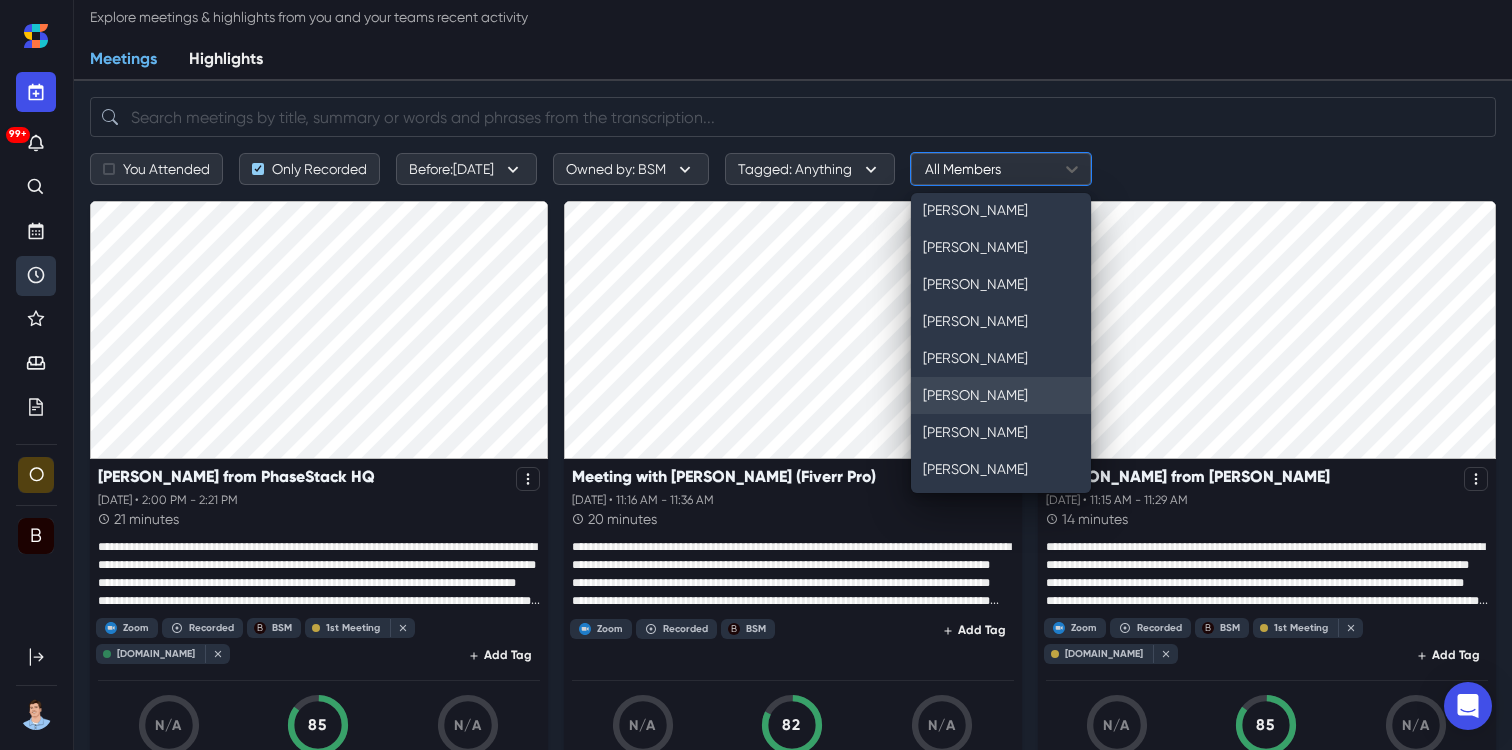 scroll, scrollTop: 45, scrollLeft: 0, axis: vertical 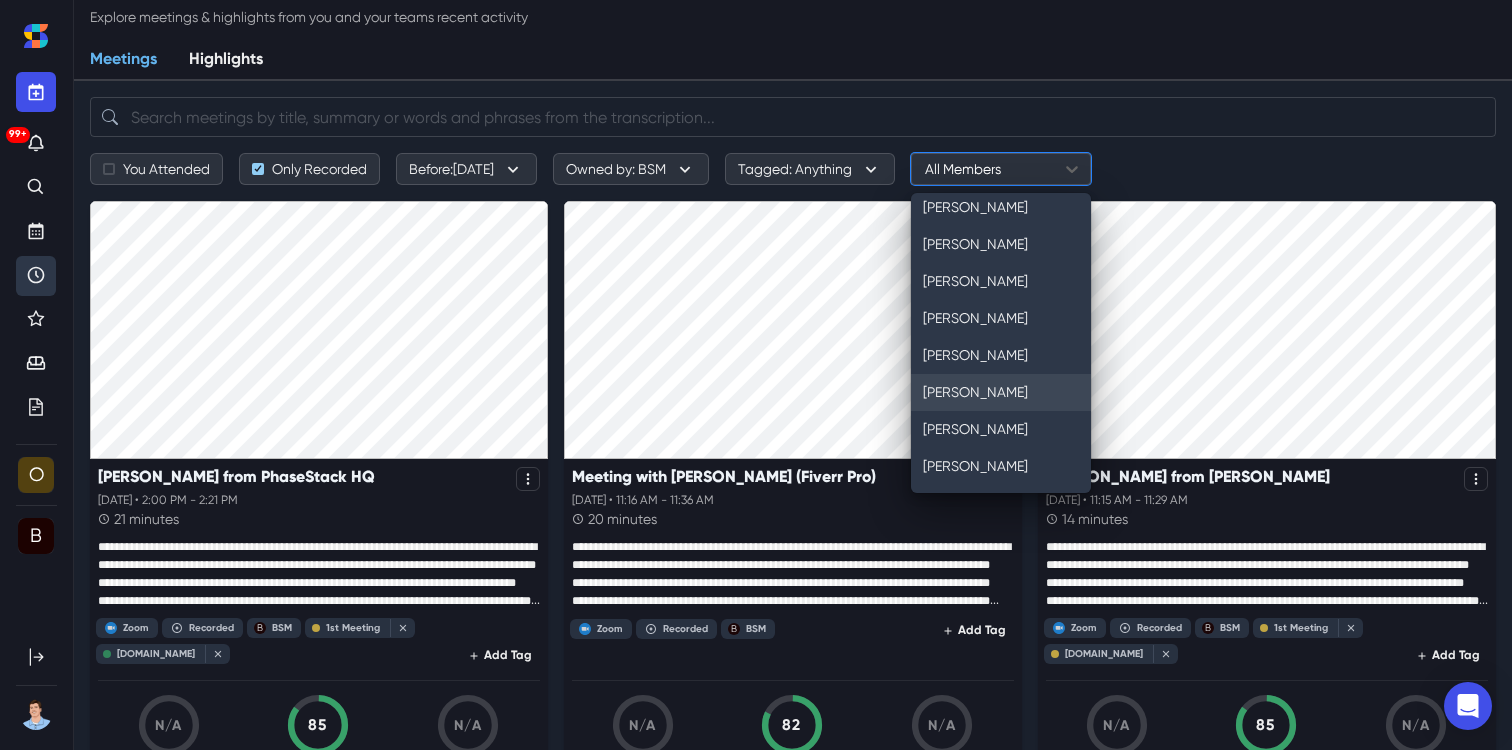 click on "[PERSON_NAME]" at bounding box center [1001, 392] 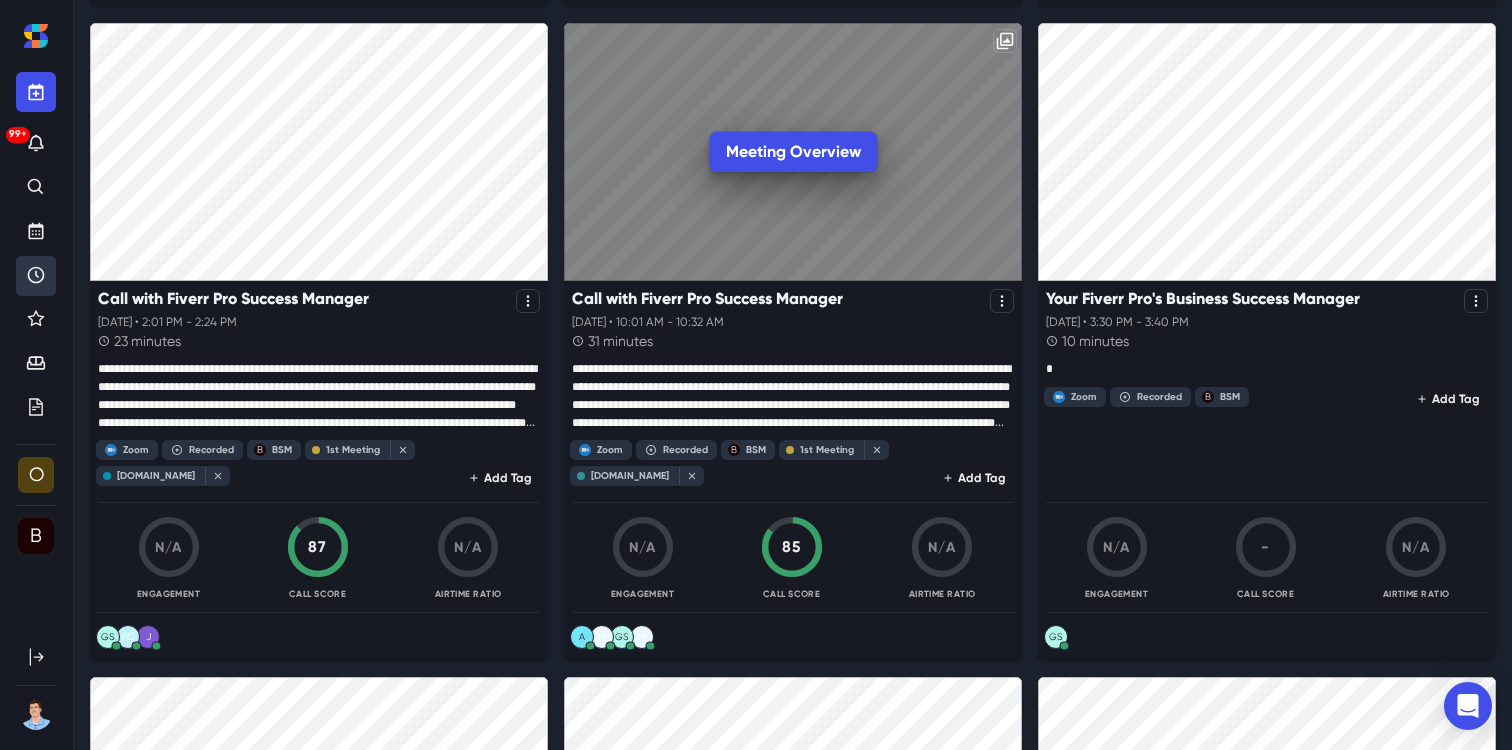 scroll, scrollTop: 867, scrollLeft: 0, axis: vertical 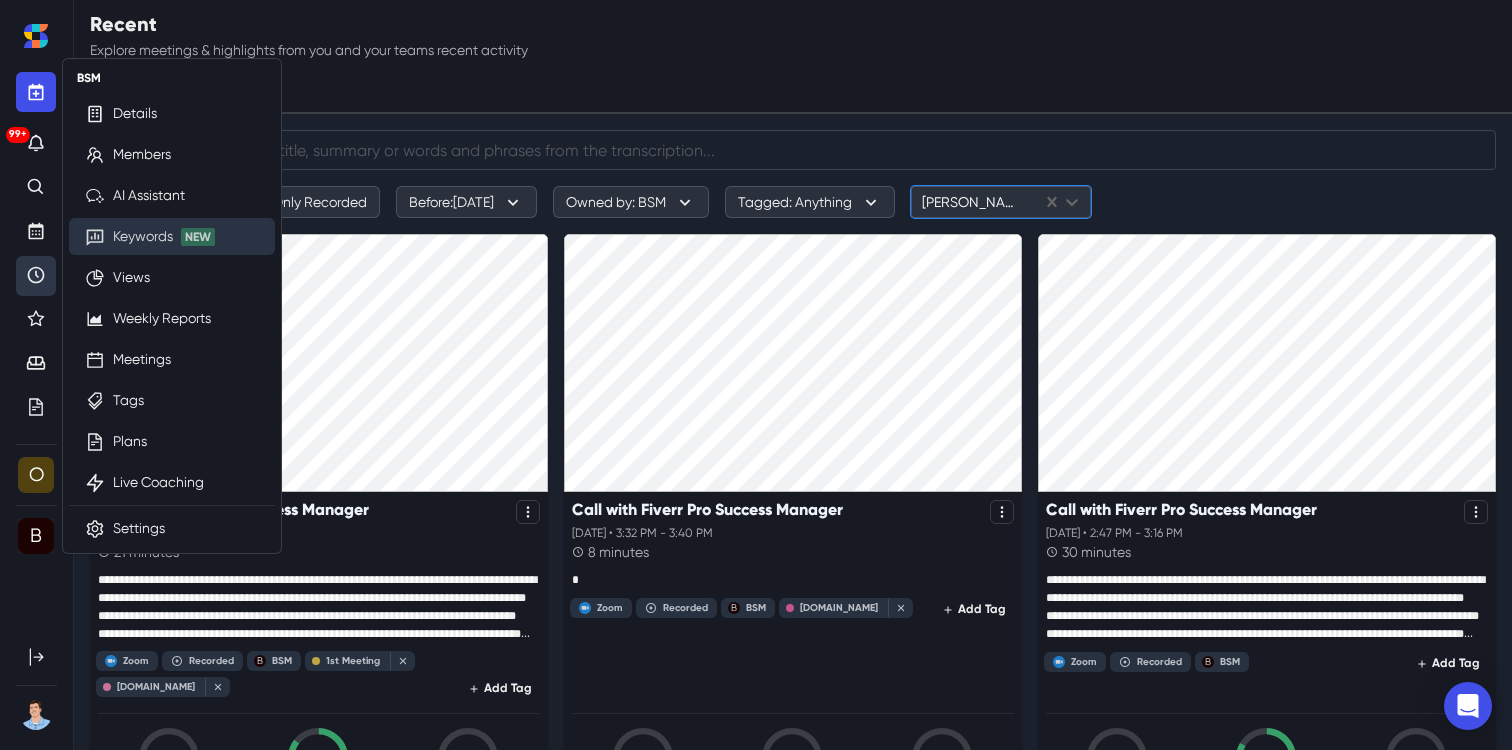 click on "Keywords" at bounding box center [143, 236] 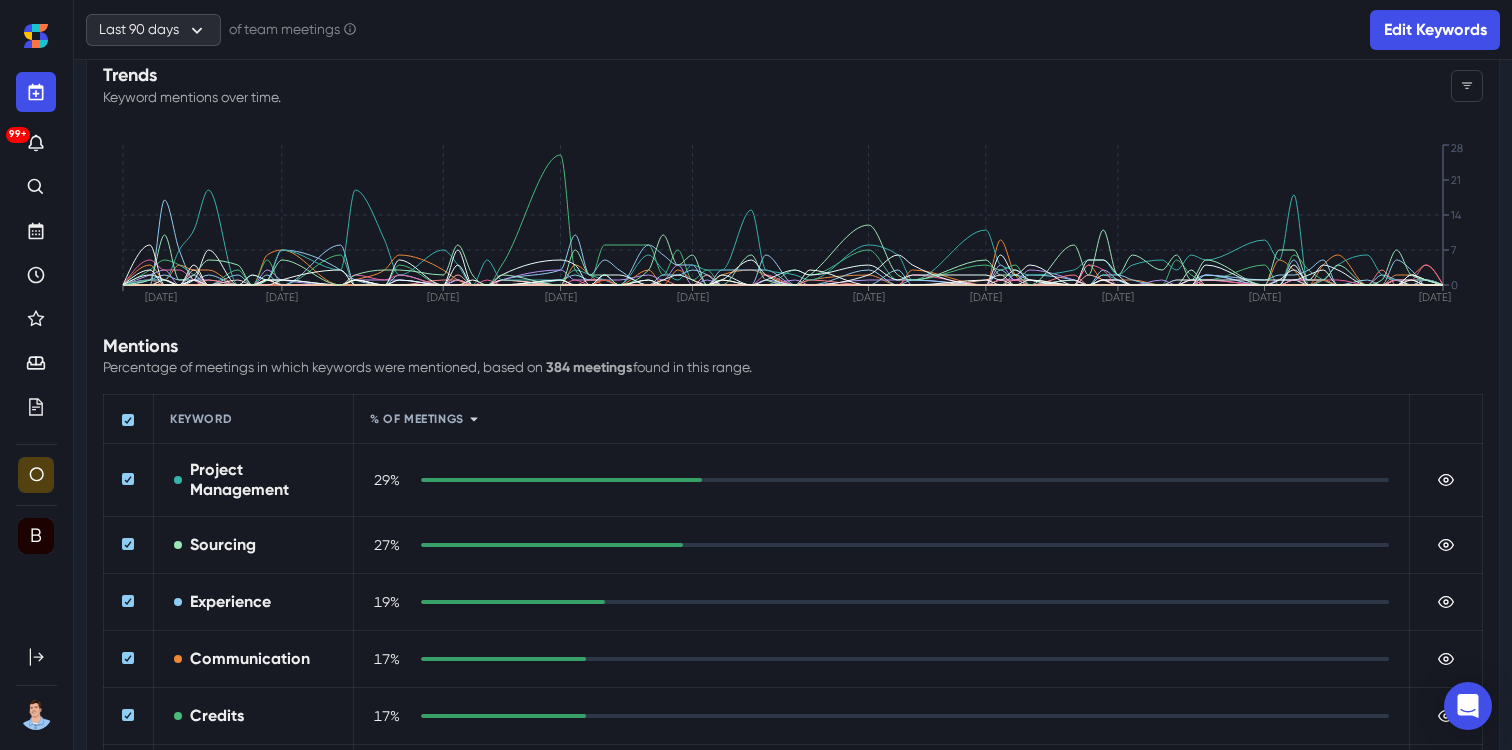 scroll, scrollTop: 0, scrollLeft: 0, axis: both 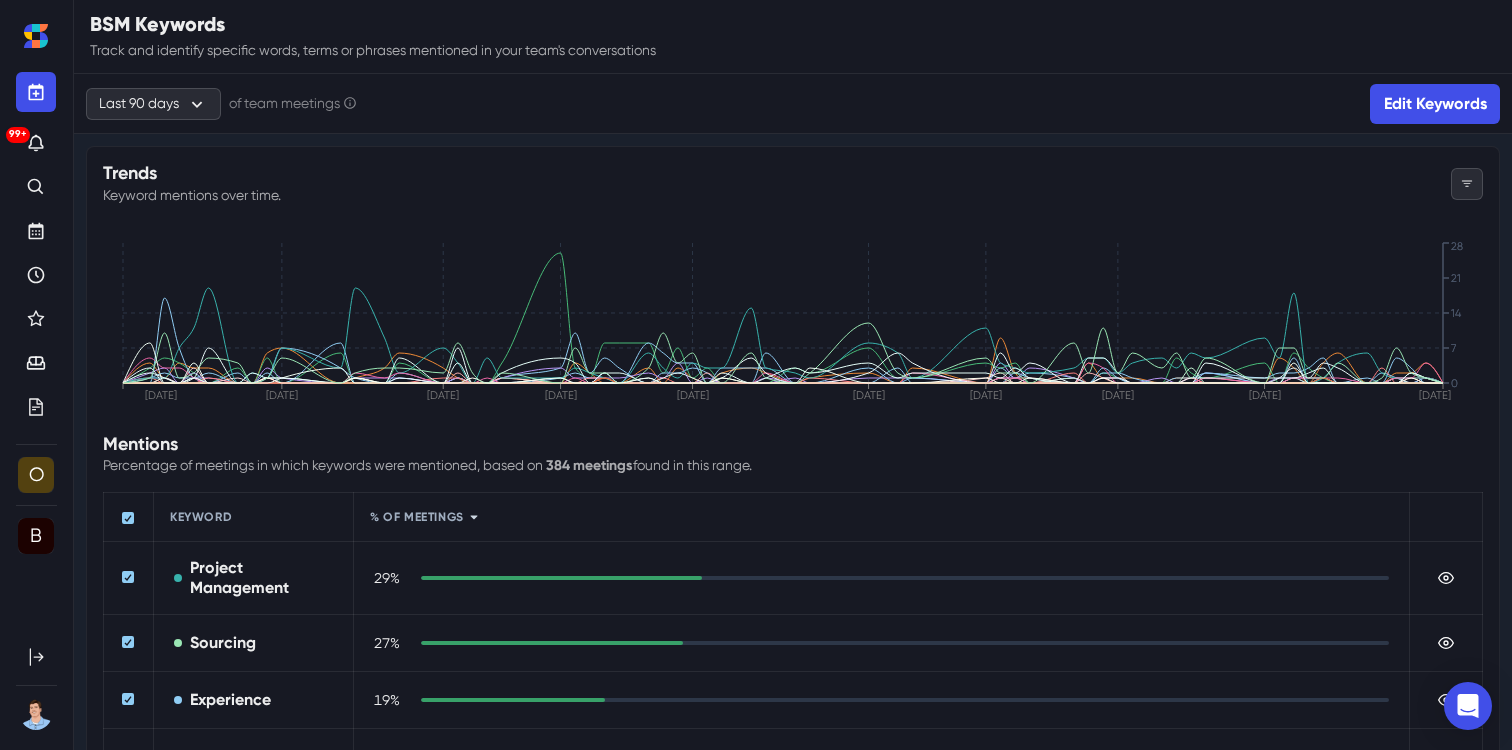 click at bounding box center [1467, 184] 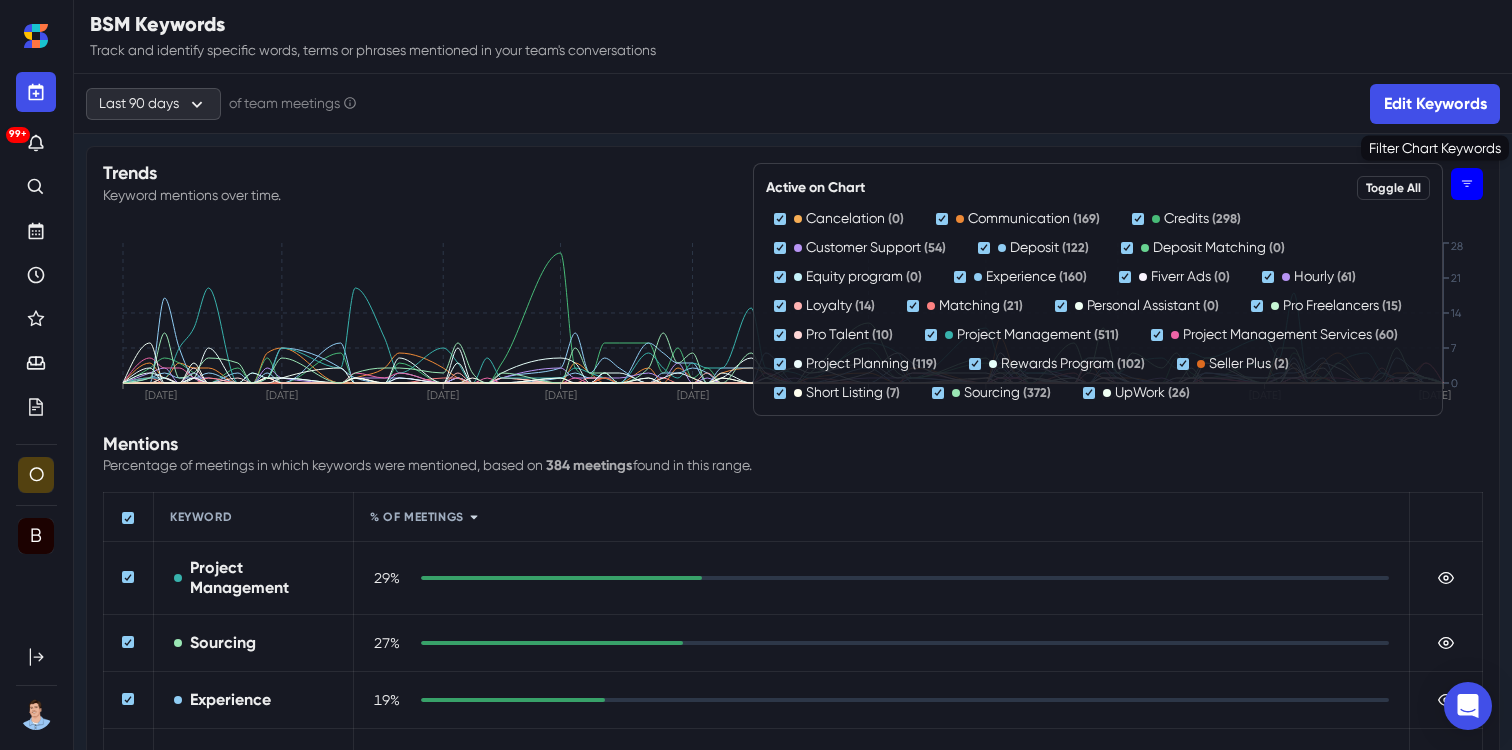 click 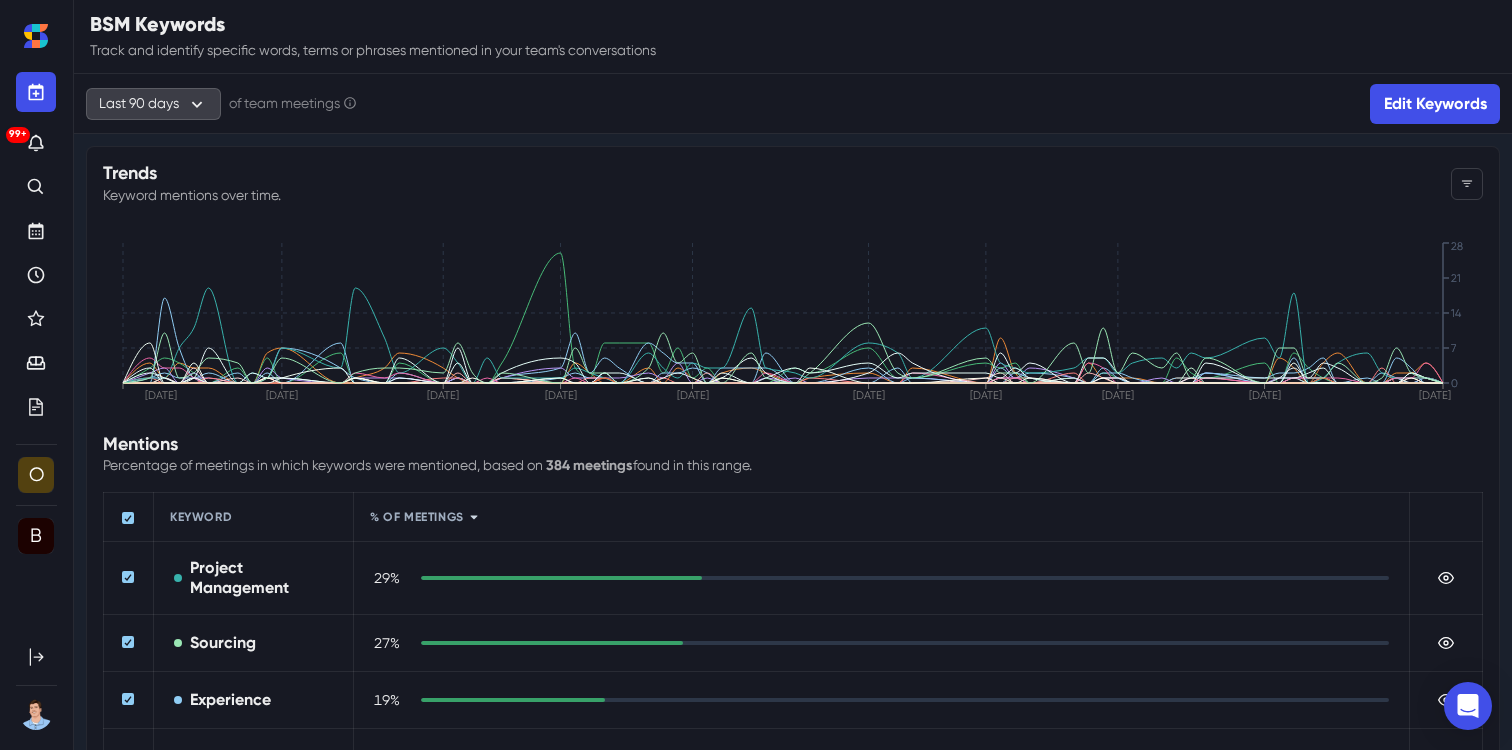 click on "Last 90 days" at bounding box center (153, 104) 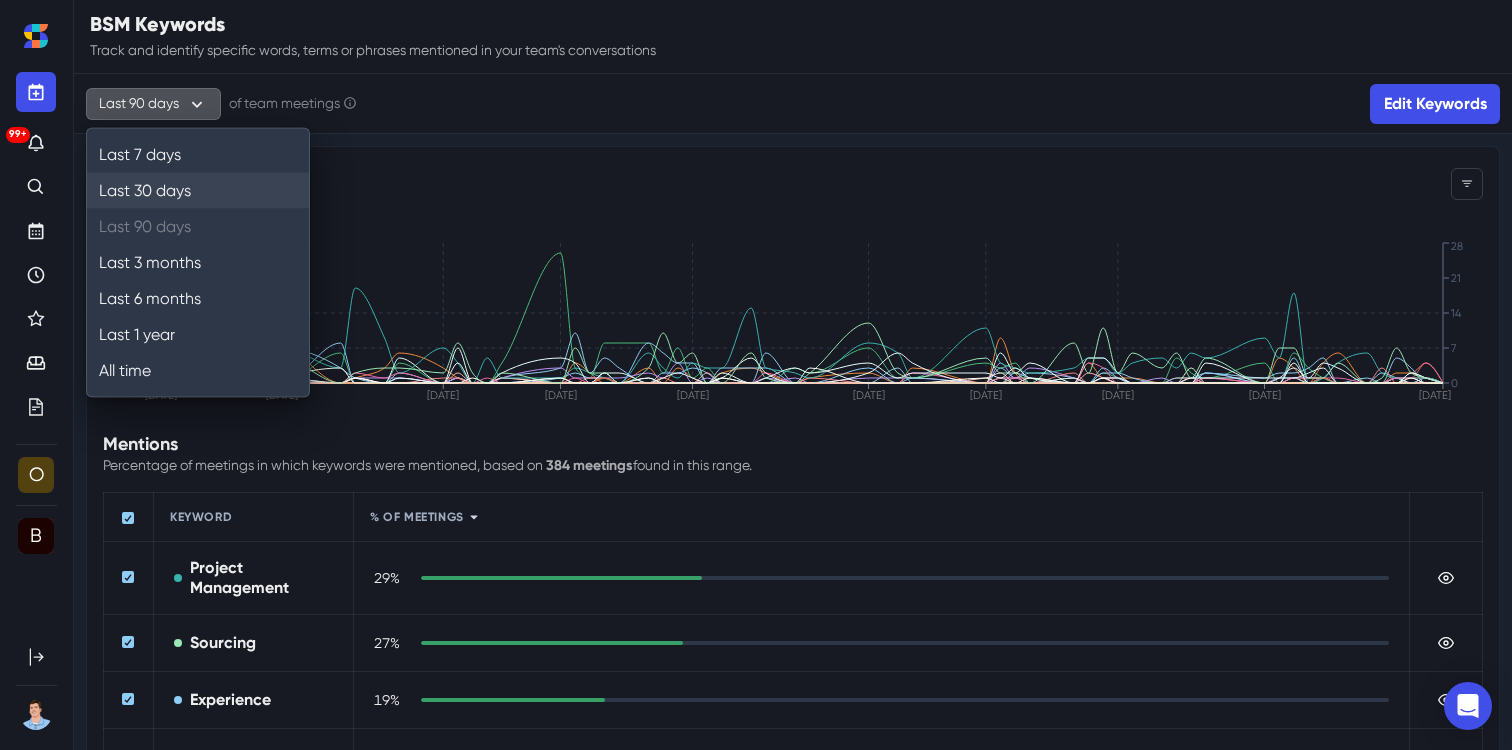 click on "Last 30 days" at bounding box center (198, 191) 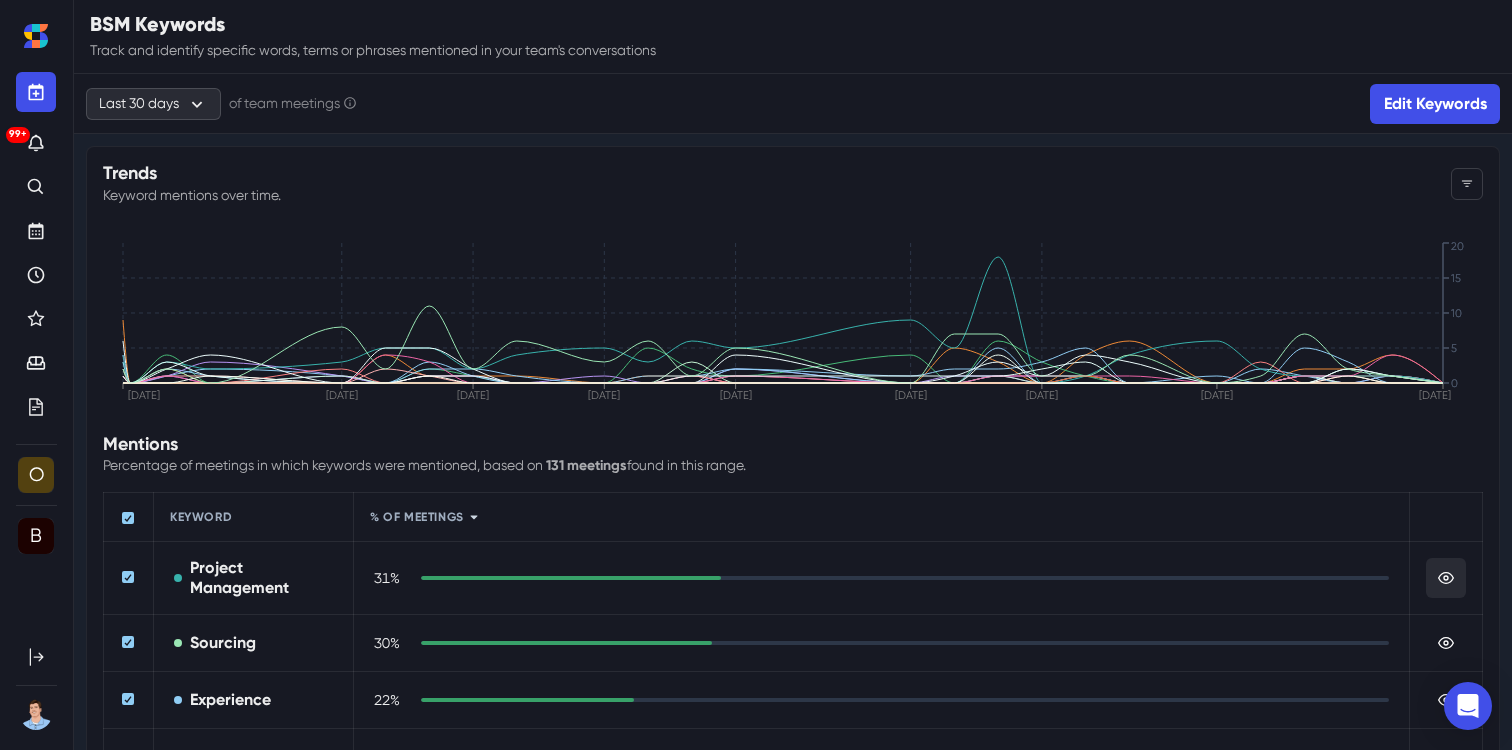 click at bounding box center [1446, 578] 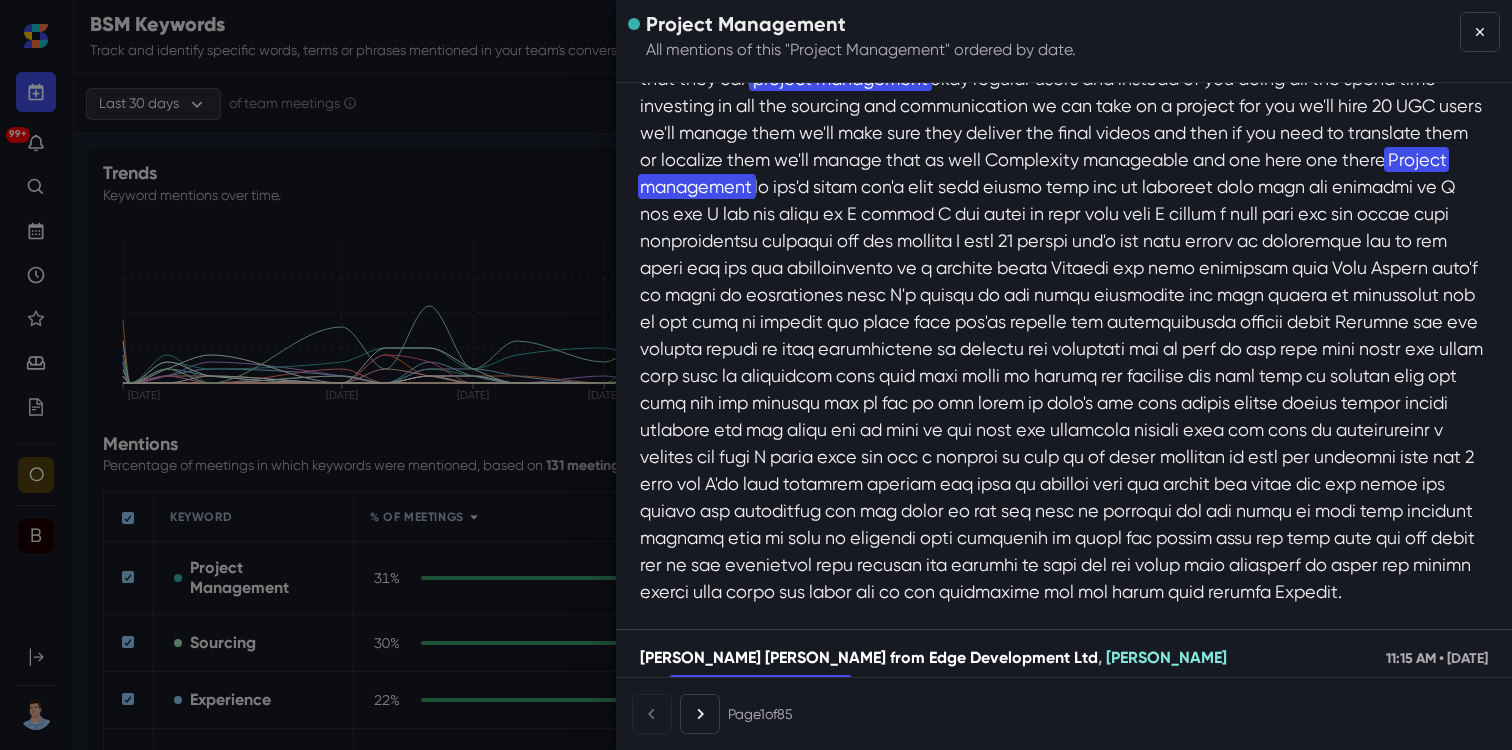 scroll, scrollTop: 2444, scrollLeft: 0, axis: vertical 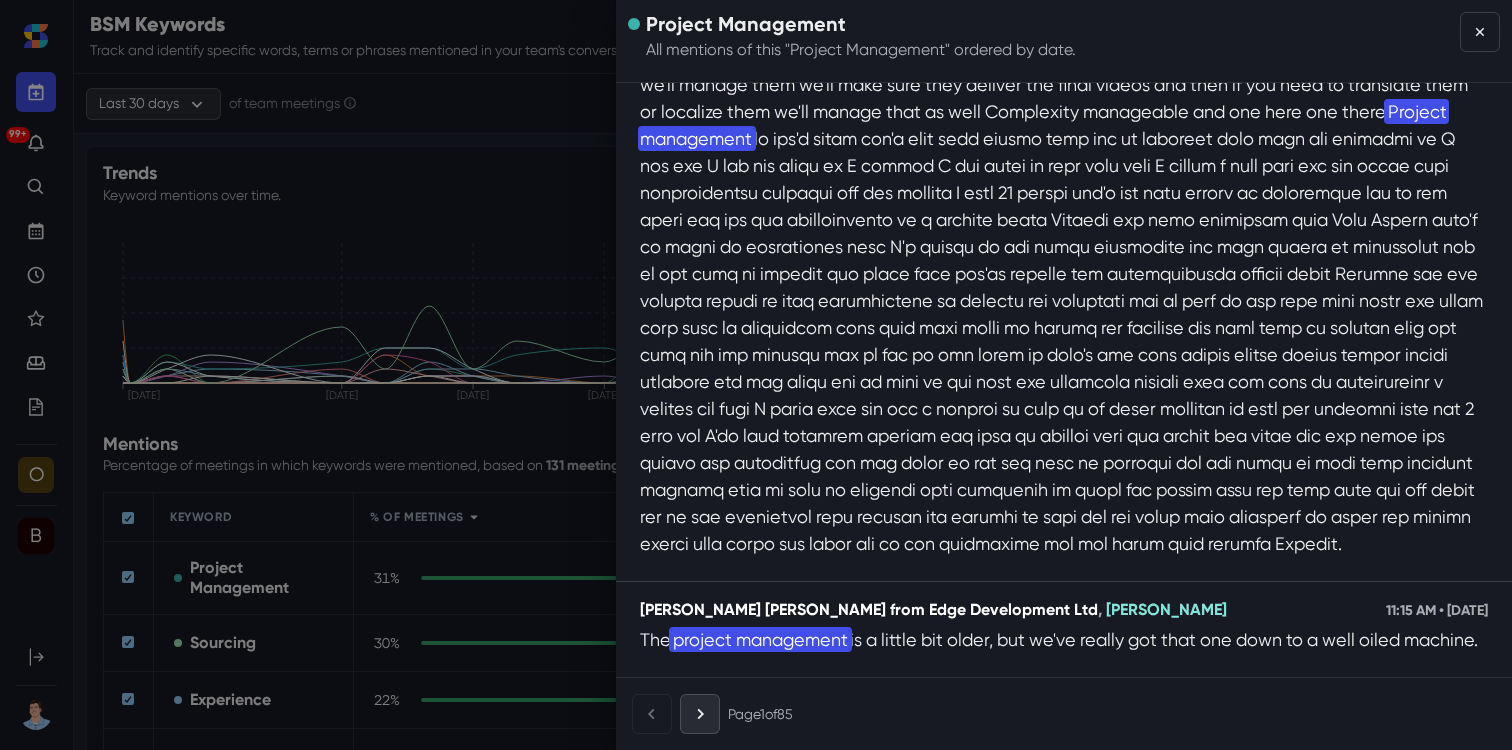 click 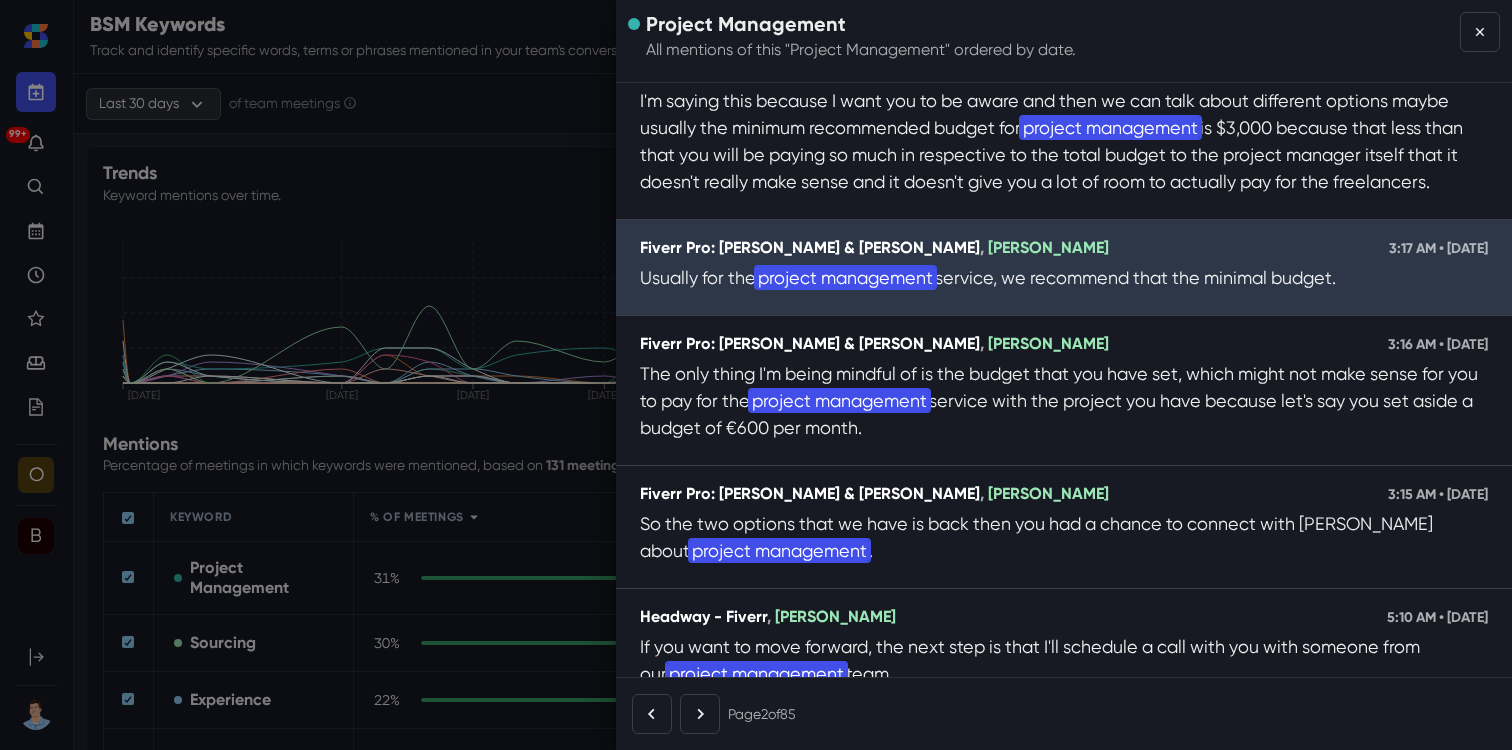 scroll, scrollTop: 635, scrollLeft: 0, axis: vertical 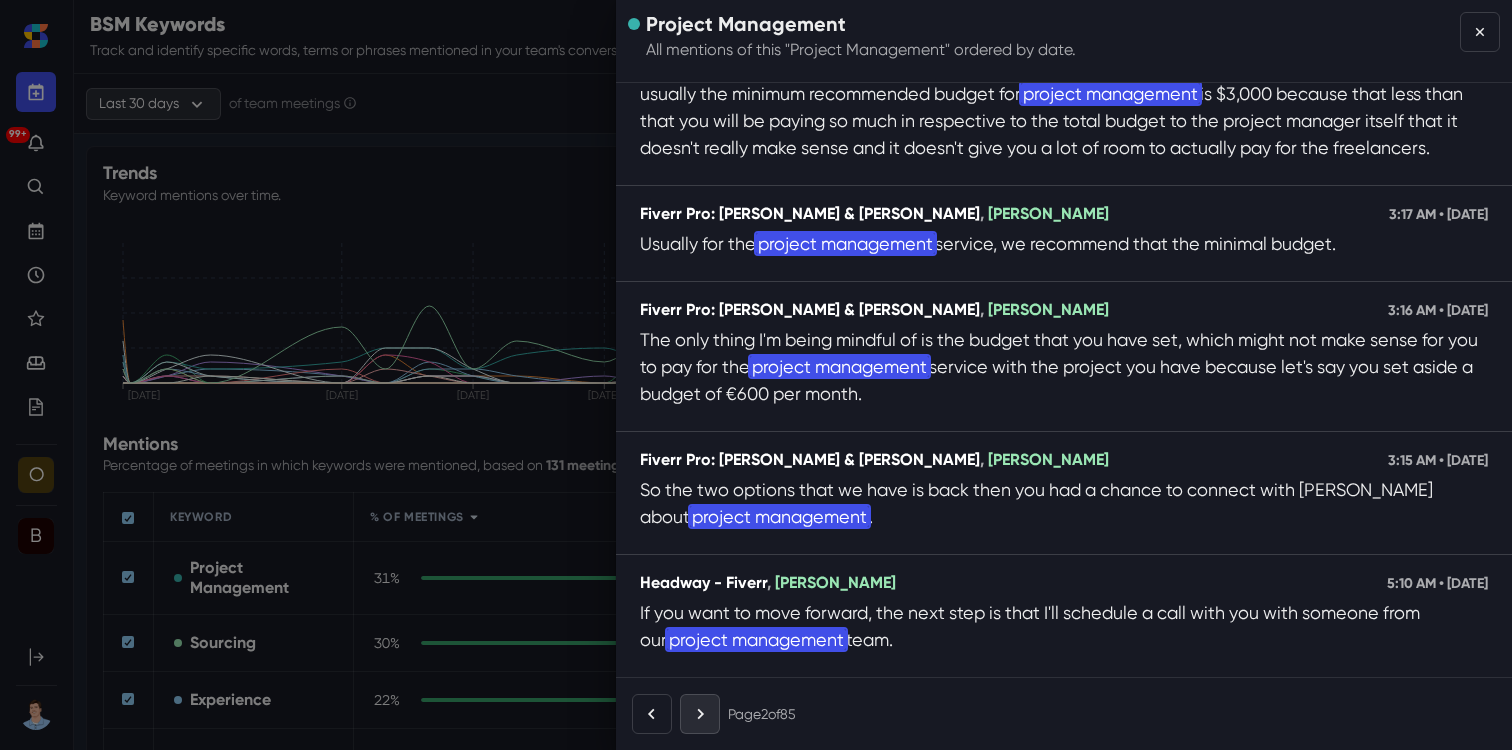 click at bounding box center (700, 714) 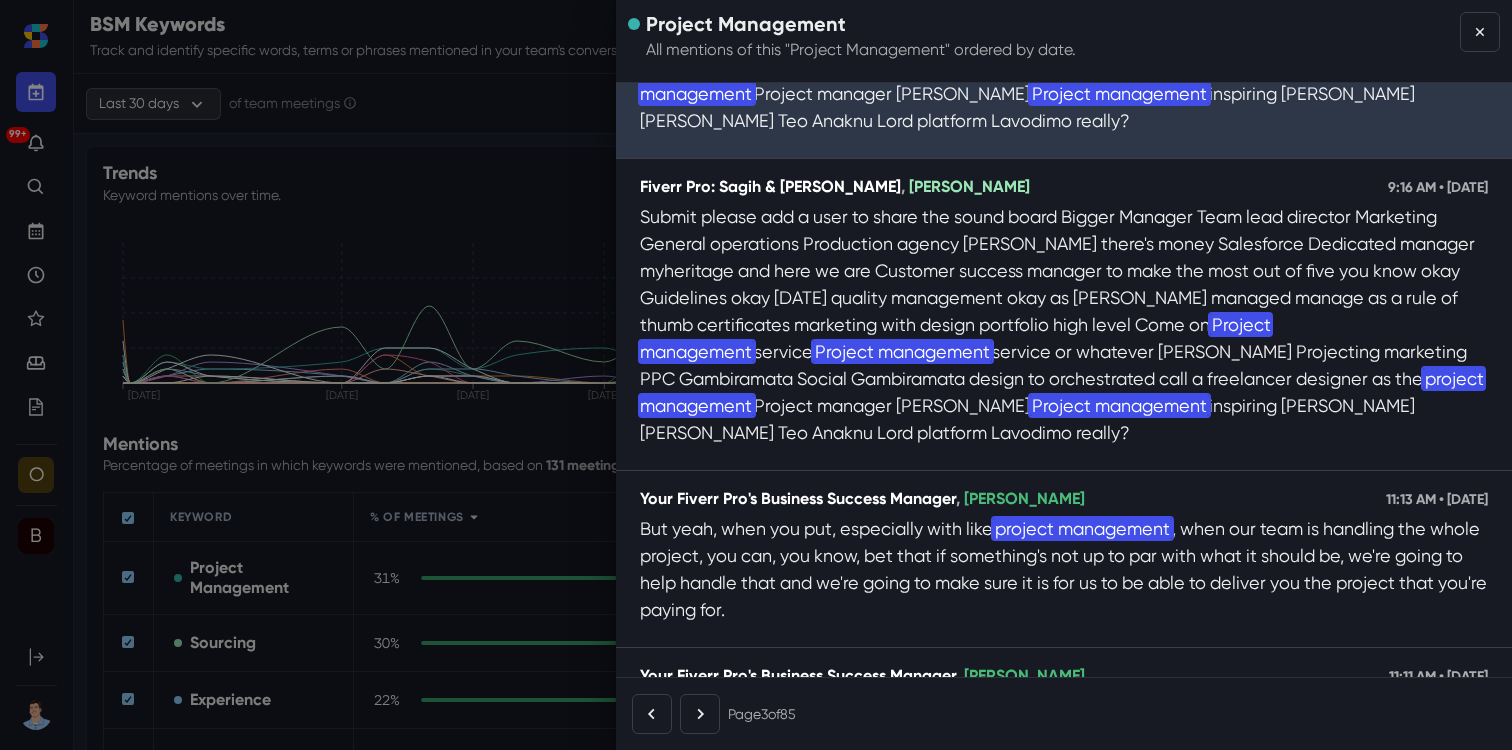 scroll, scrollTop: 1526, scrollLeft: 0, axis: vertical 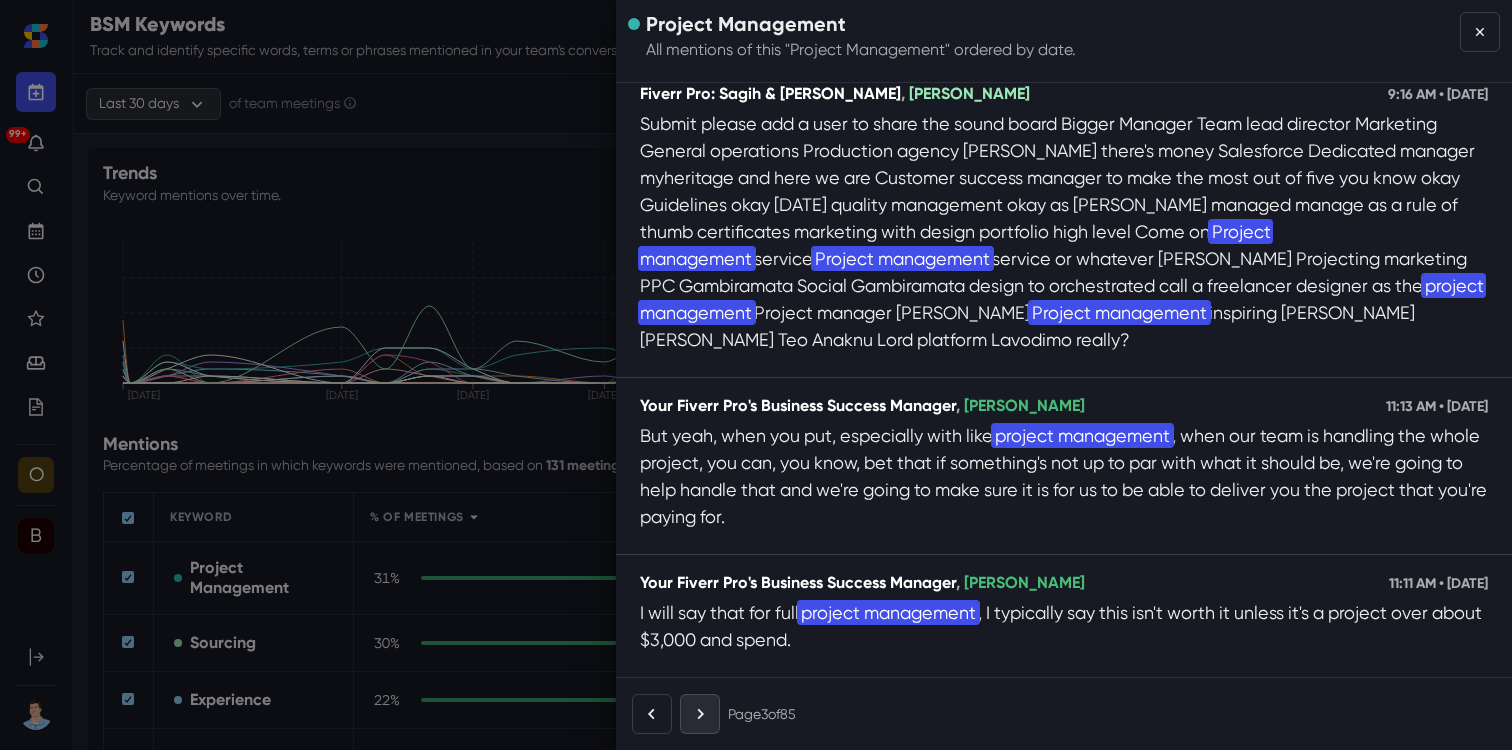 click 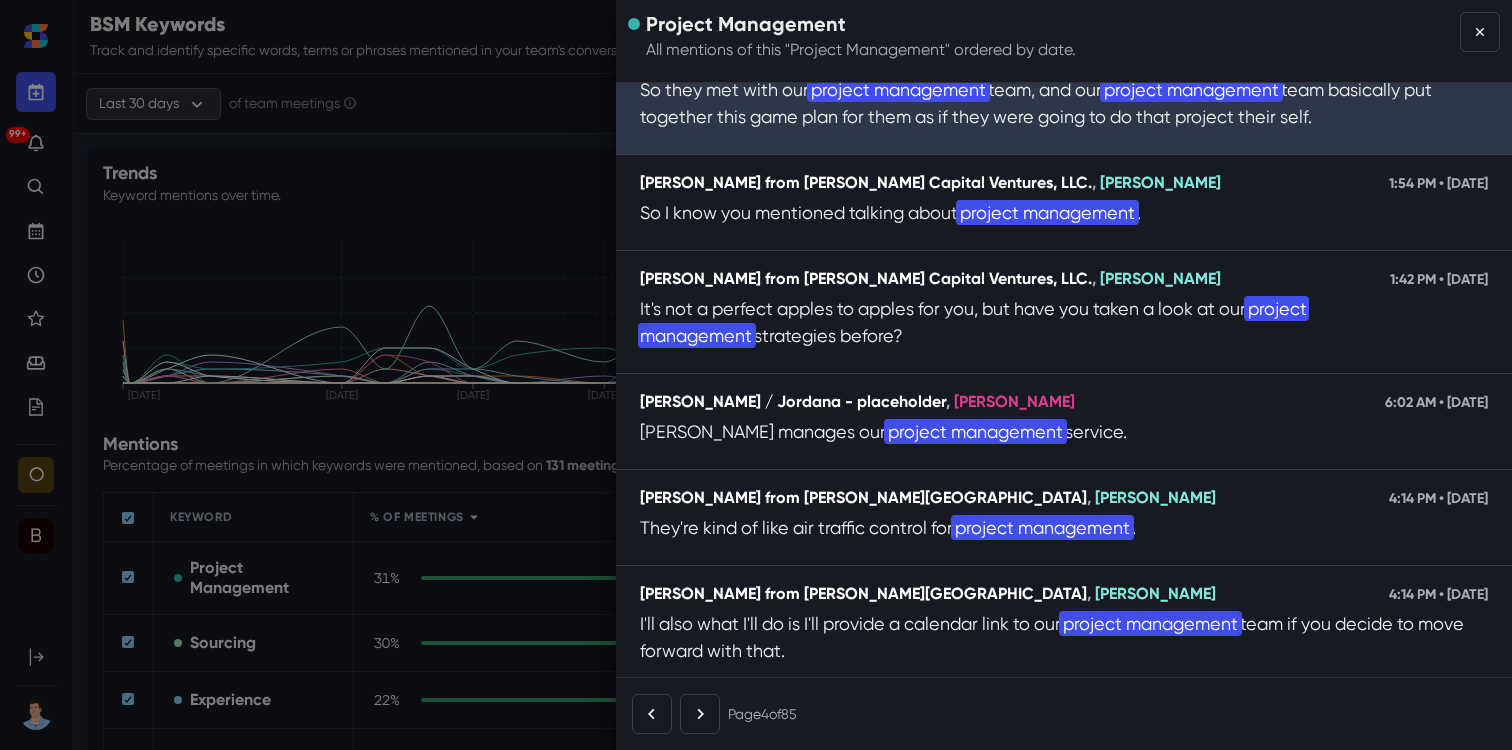 scroll, scrollTop: 554, scrollLeft: 0, axis: vertical 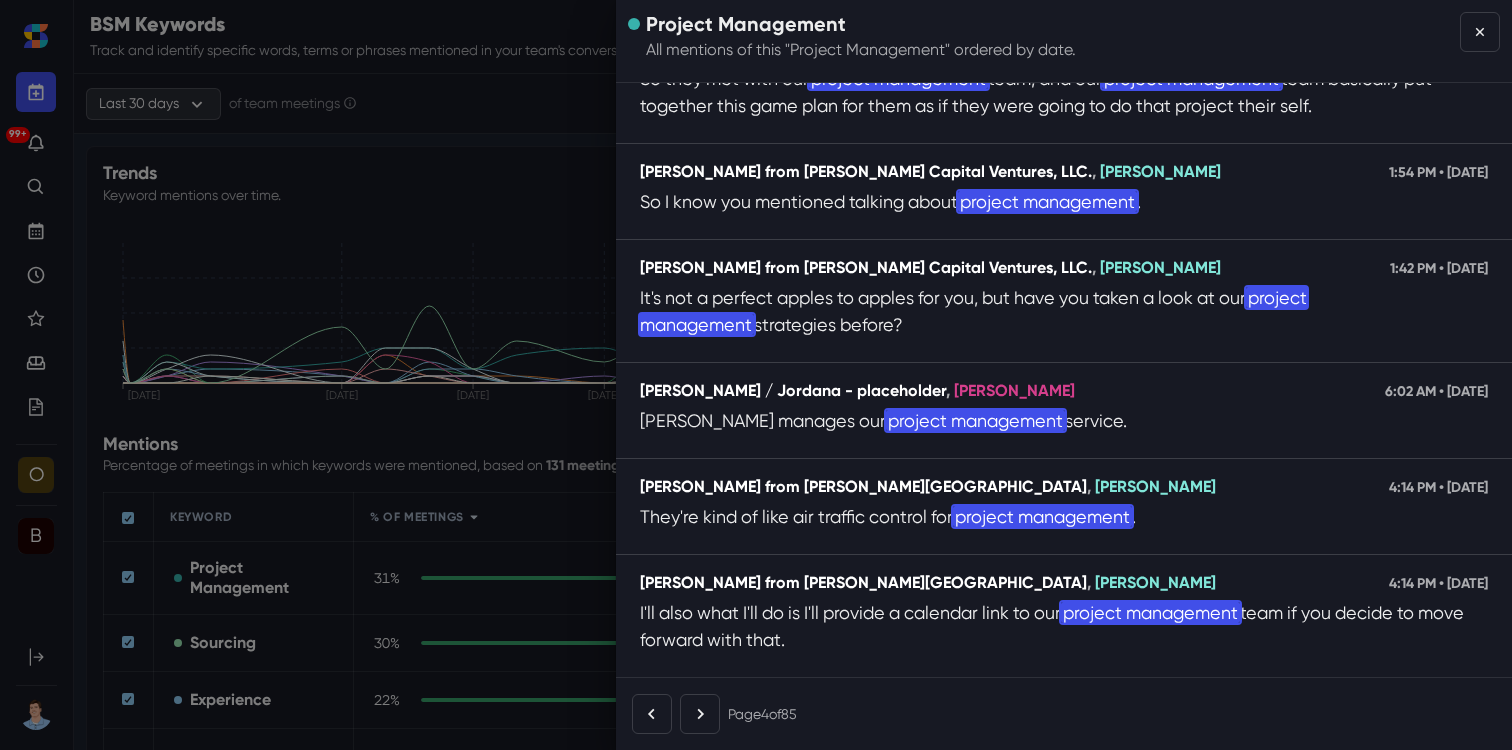 drag, startPoint x: 694, startPoint y: 701, endPoint x: 735, endPoint y: 682, distance: 45.188496 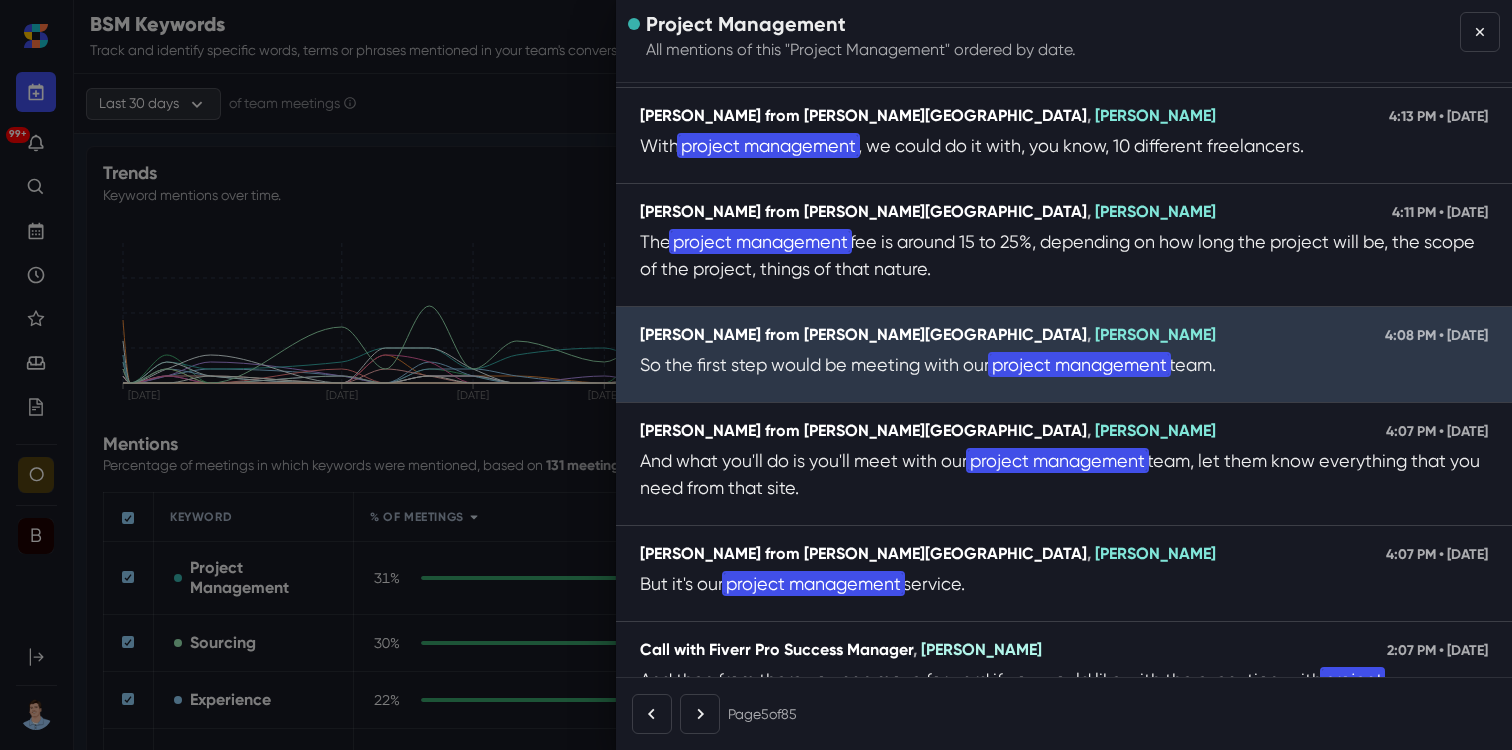 scroll, scrollTop: 0, scrollLeft: 0, axis: both 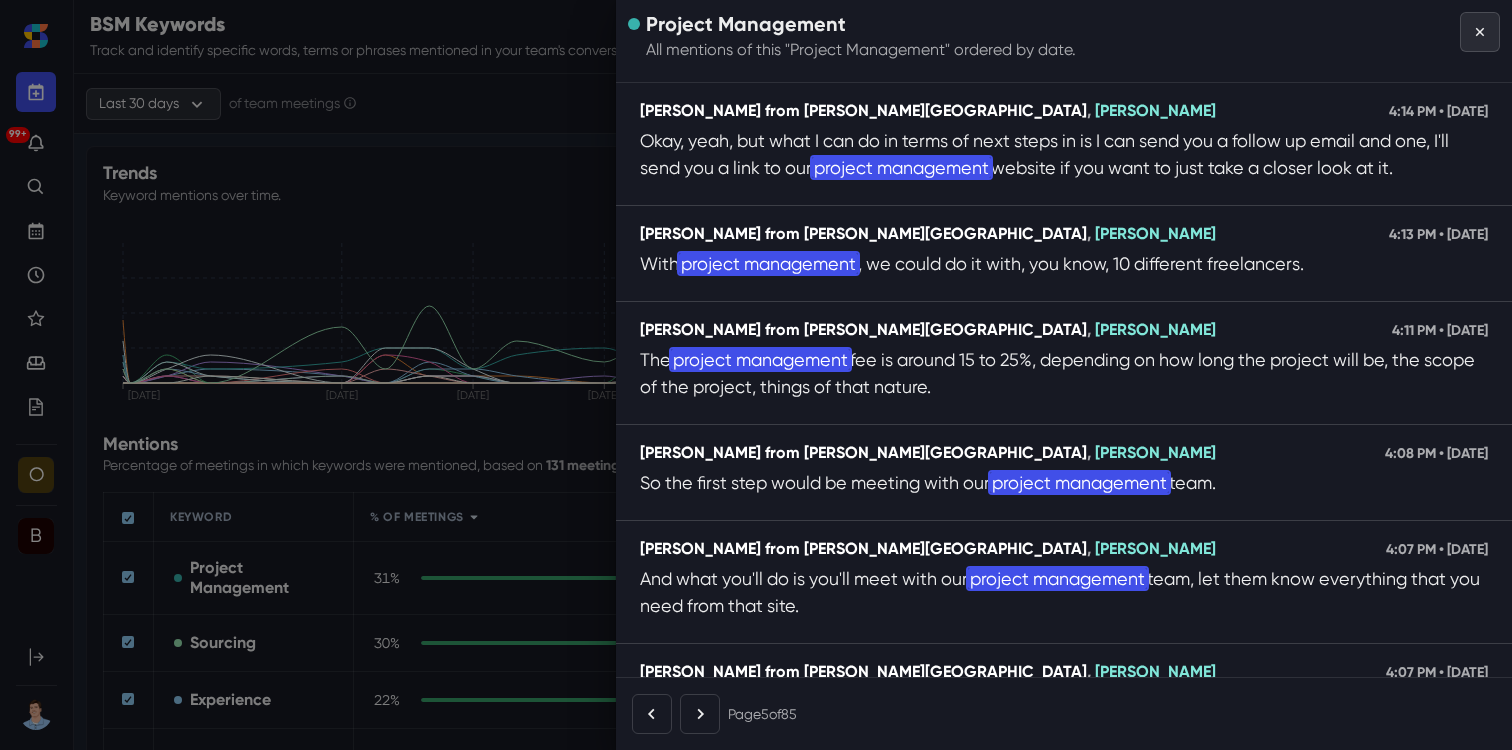 click at bounding box center [1480, 32] 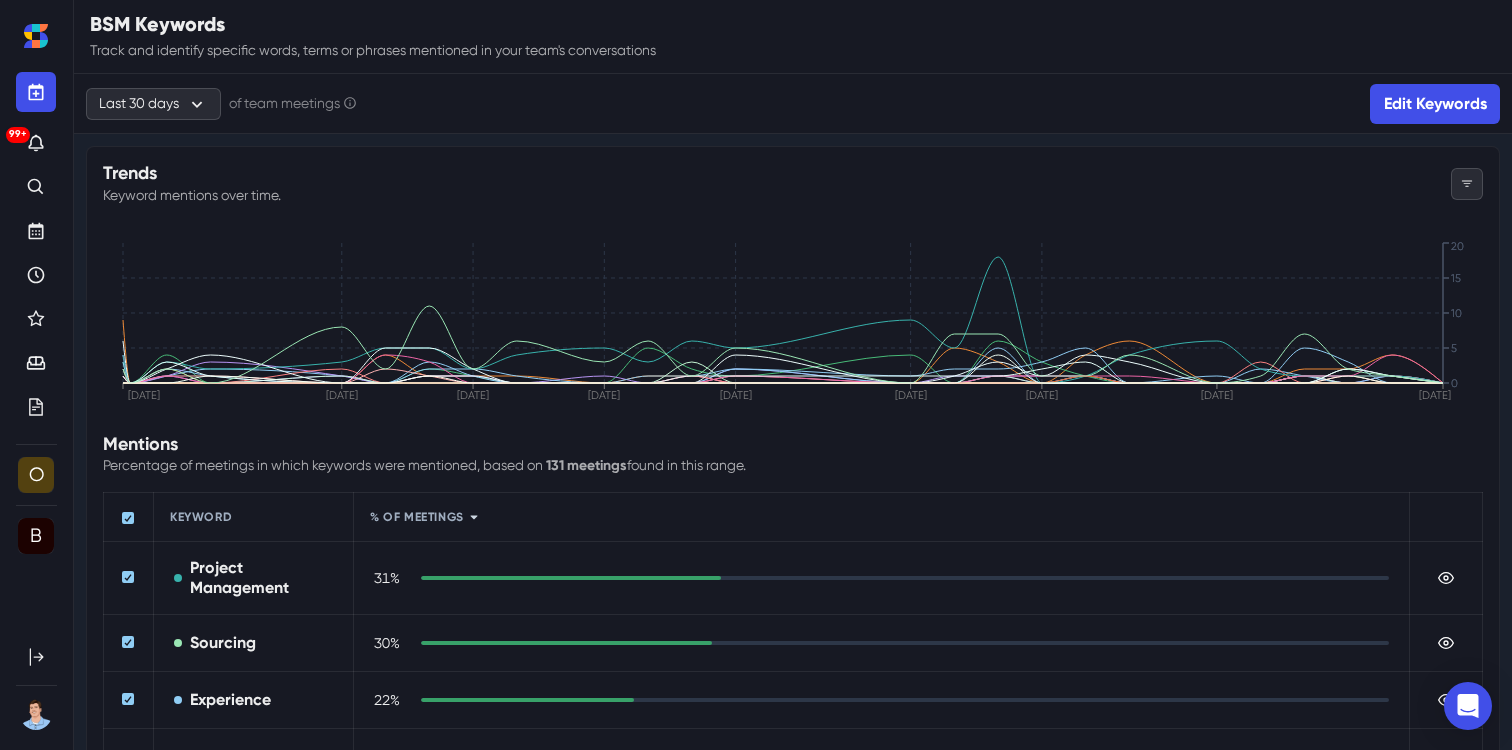click at bounding box center (1467, 184) 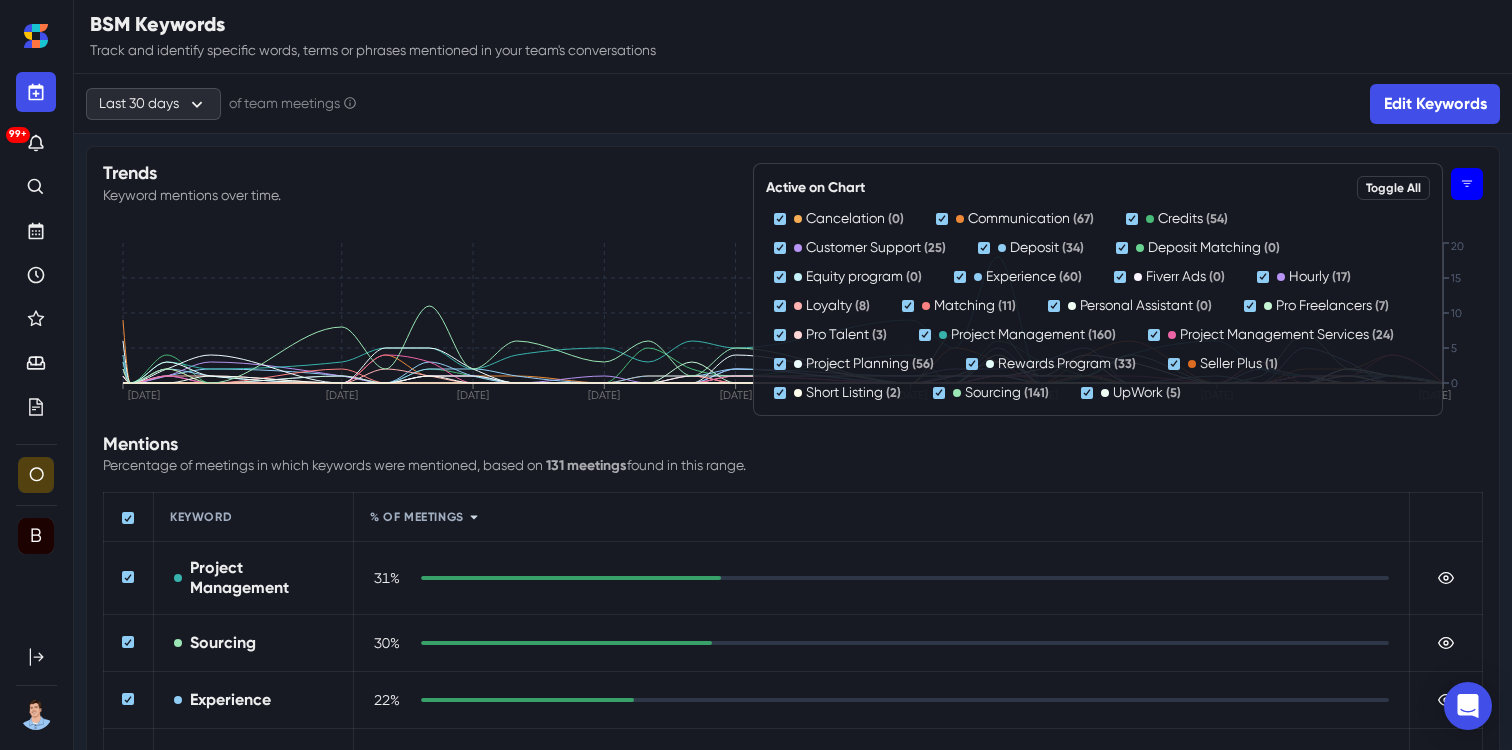 click at bounding box center [1467, 184] 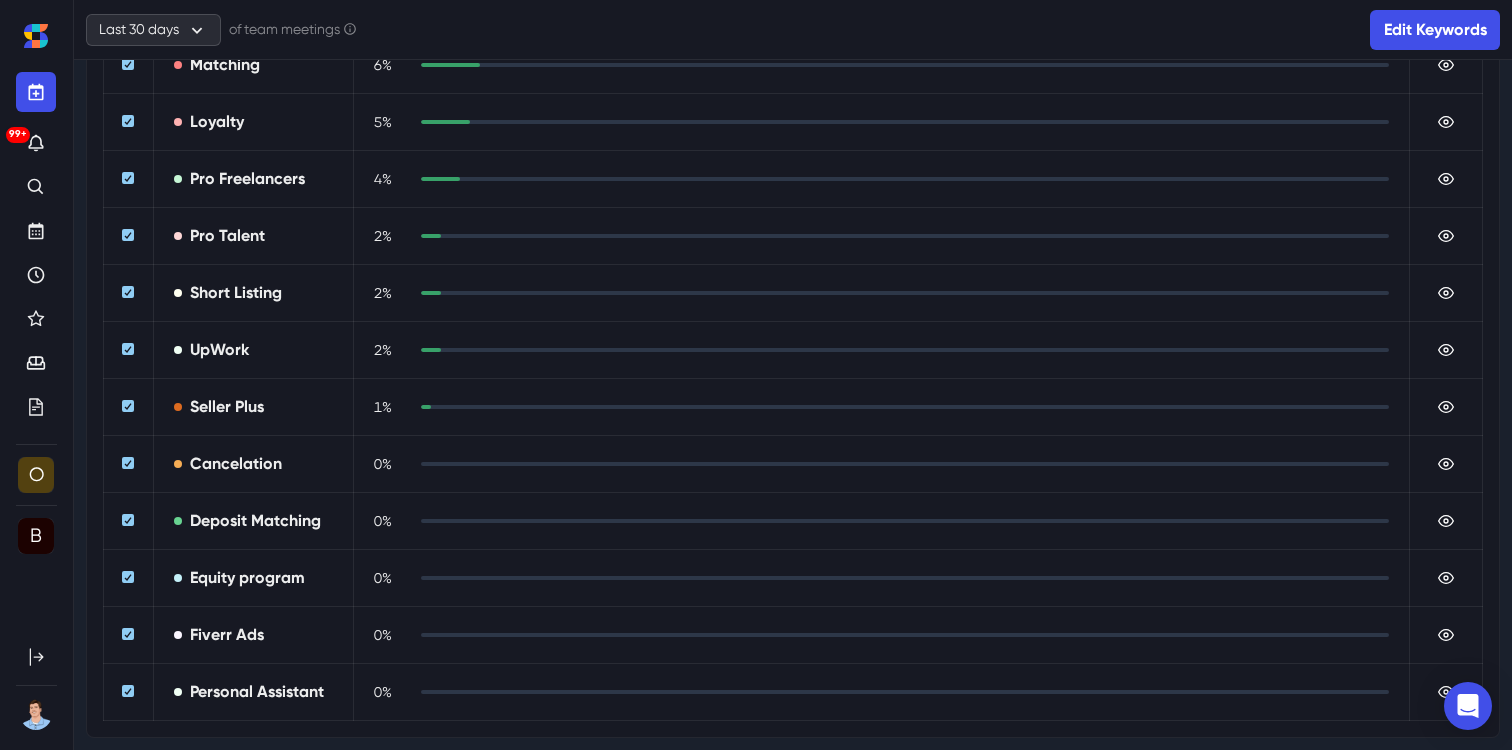 scroll, scrollTop: 0, scrollLeft: 0, axis: both 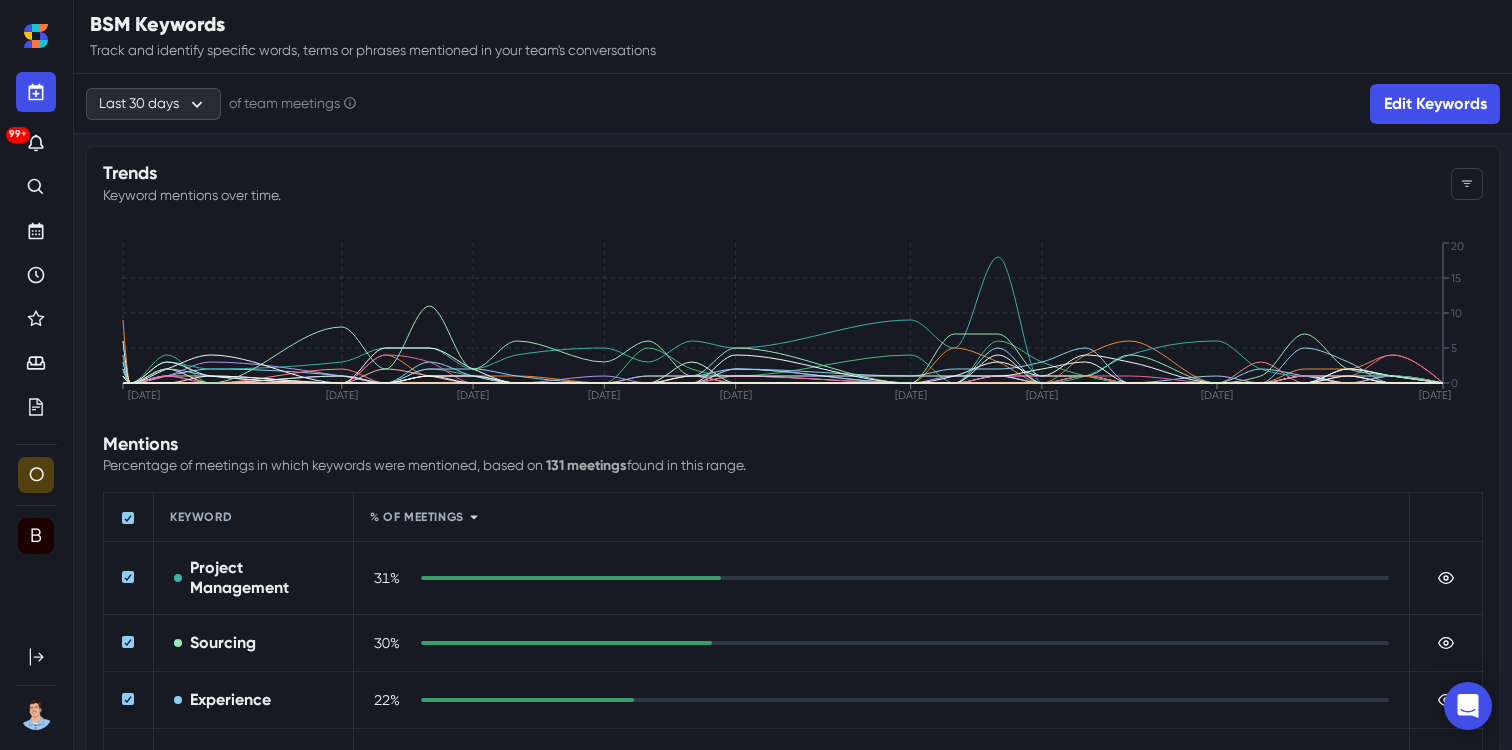 drag, startPoint x: 851, startPoint y: 102, endPoint x: 945, endPoint y: 300, distance: 219.1803 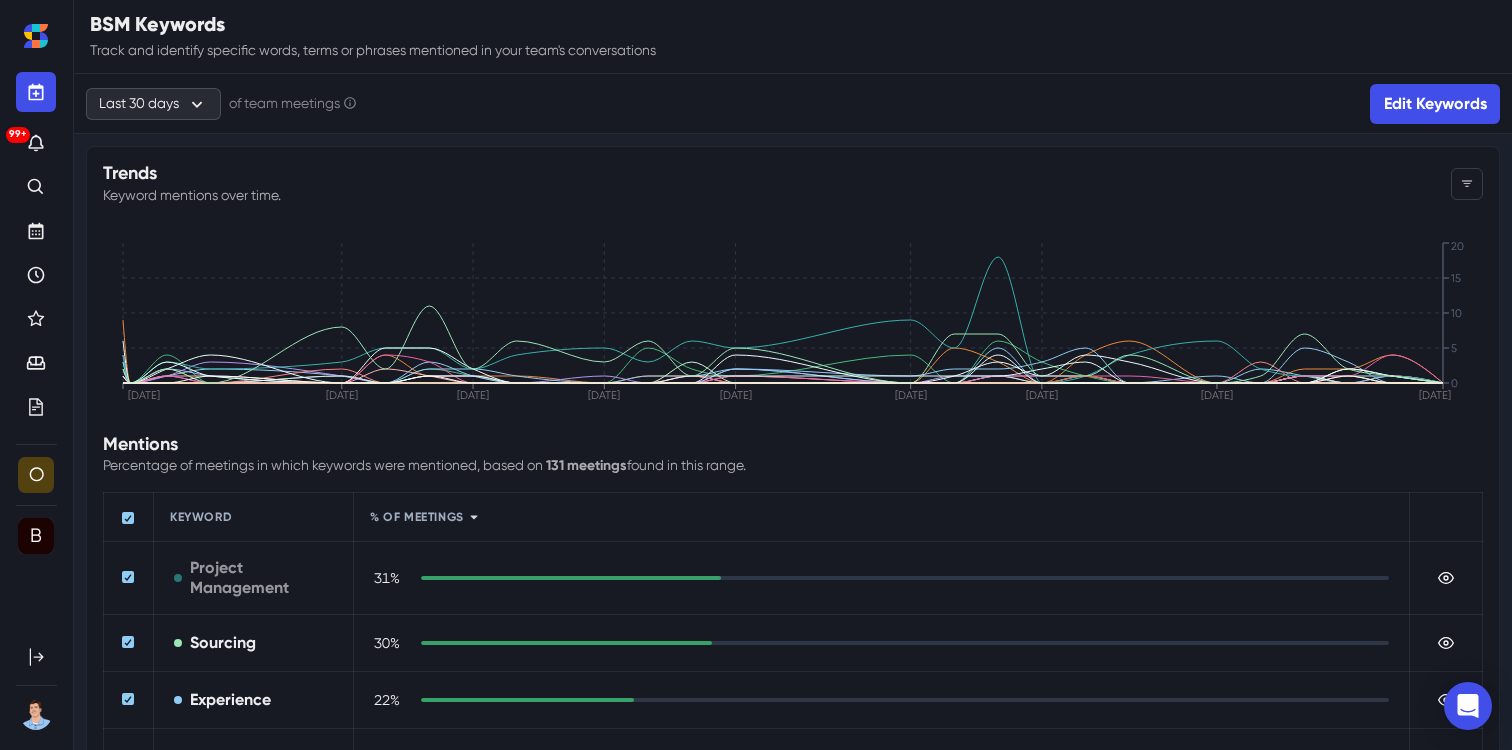 click on "Project Management" at bounding box center (261, 578) 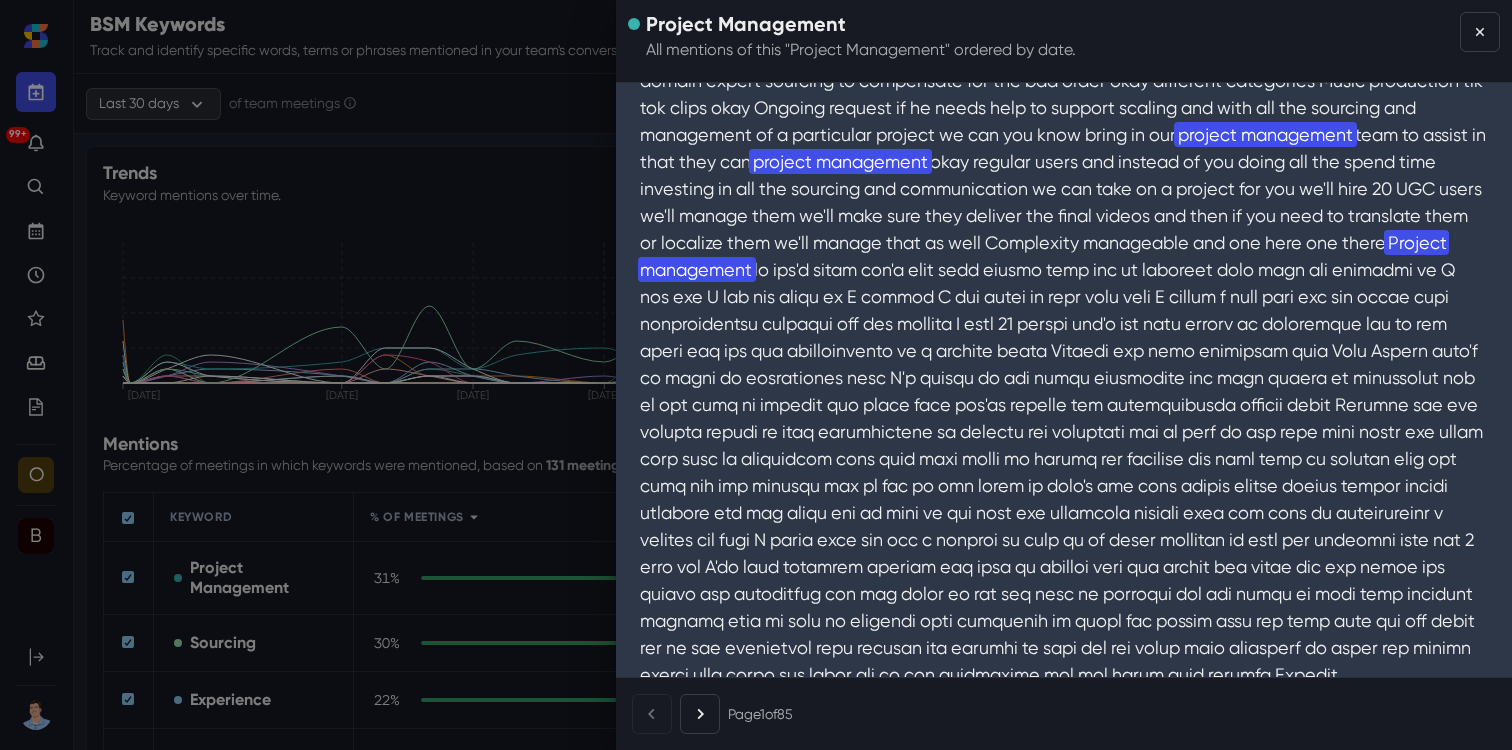 scroll, scrollTop: 2444, scrollLeft: 0, axis: vertical 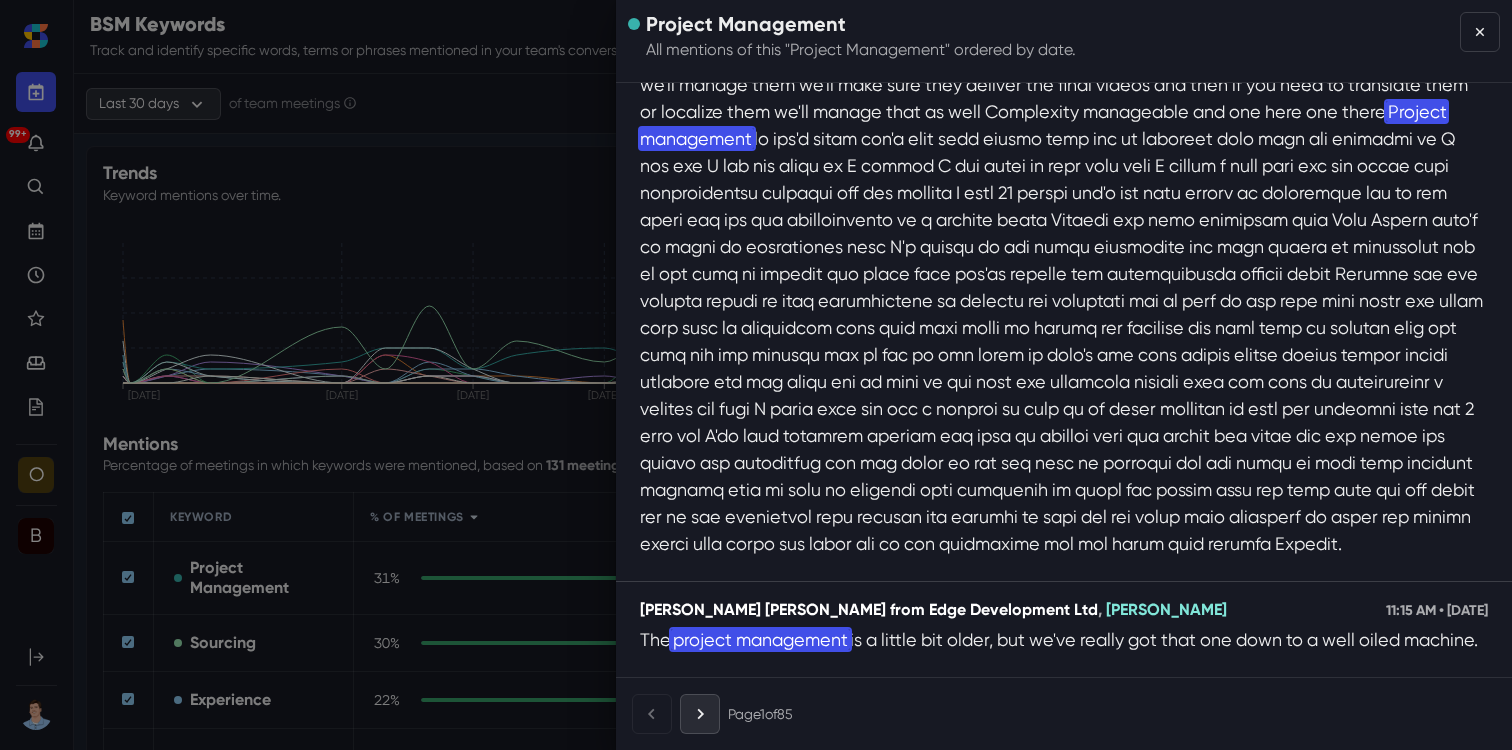 click 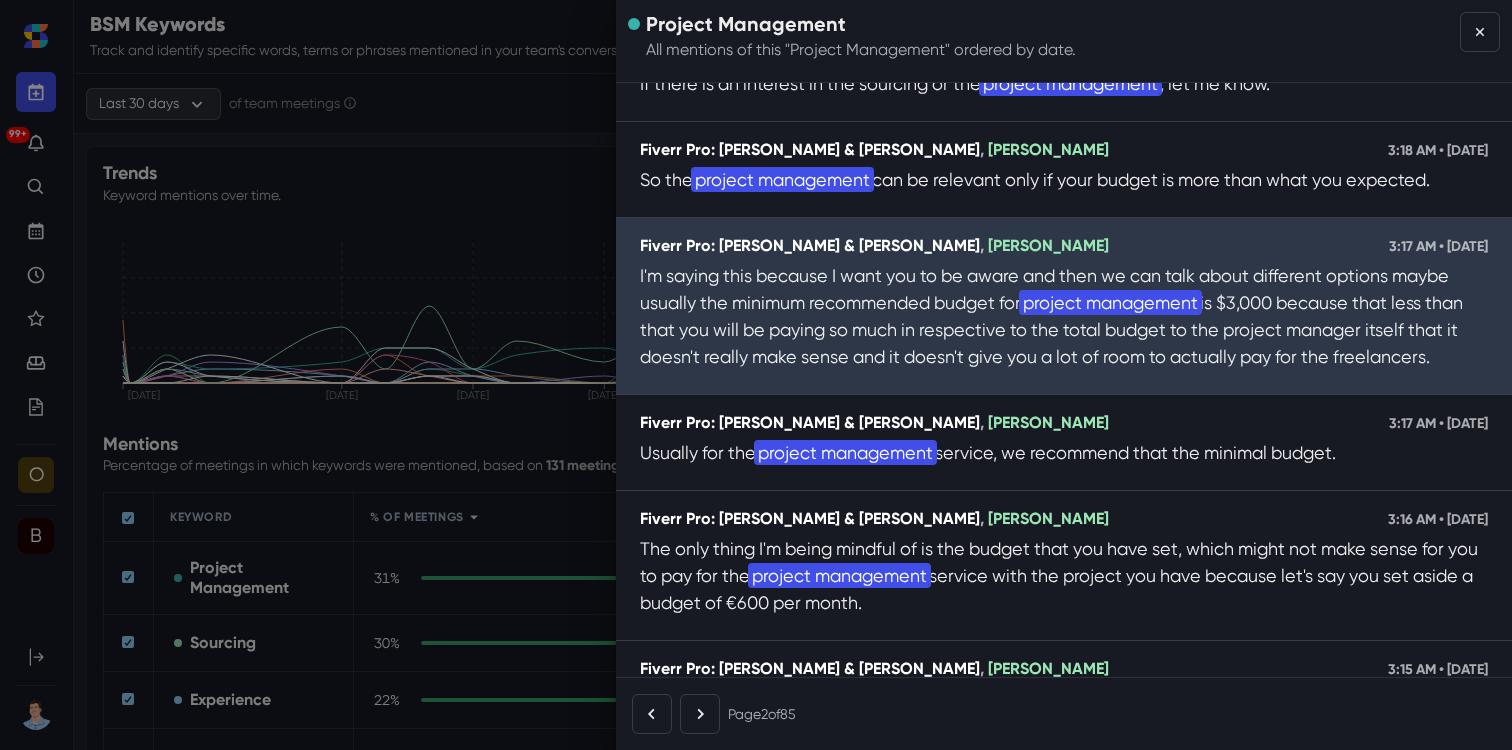 scroll, scrollTop: 635, scrollLeft: 0, axis: vertical 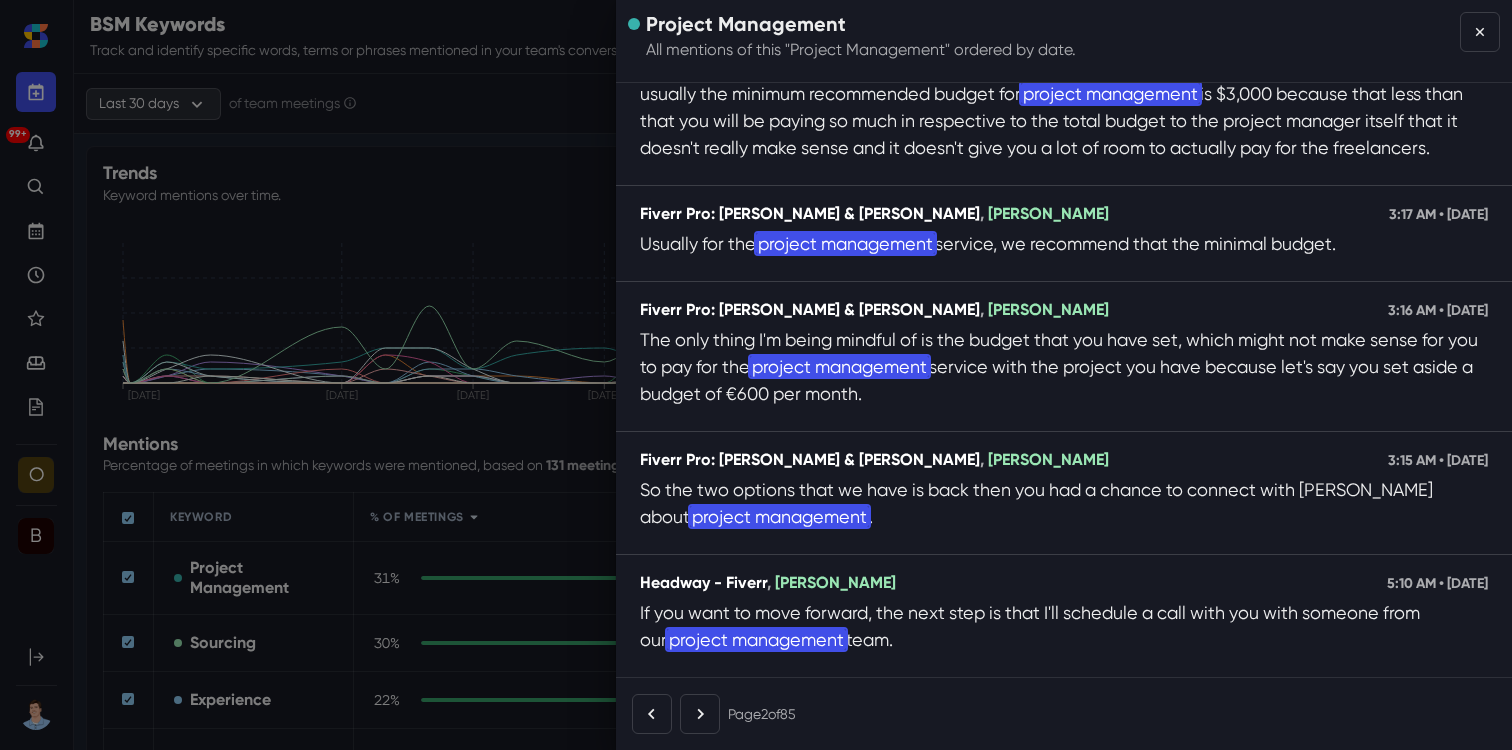 click at bounding box center (700, 714) 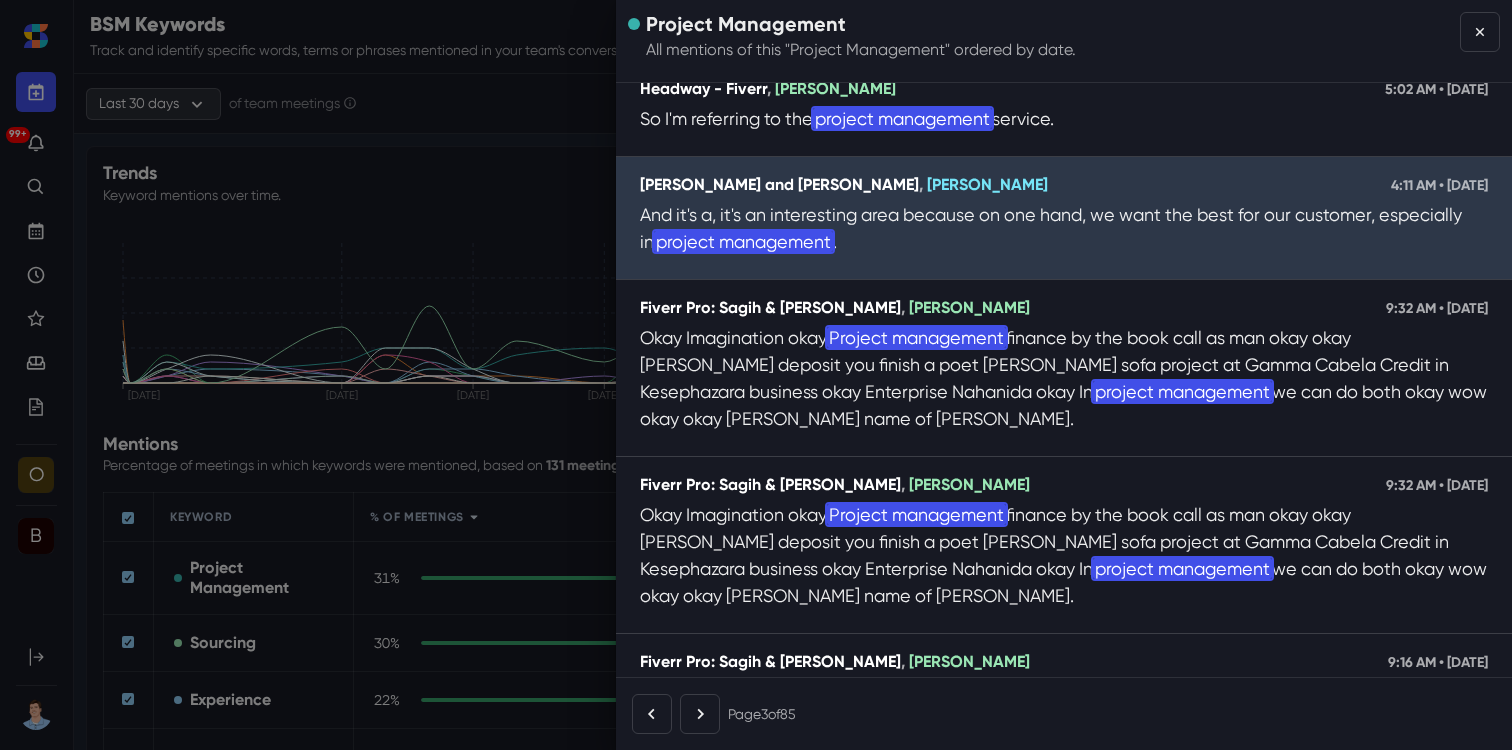 scroll, scrollTop: 23, scrollLeft: 0, axis: vertical 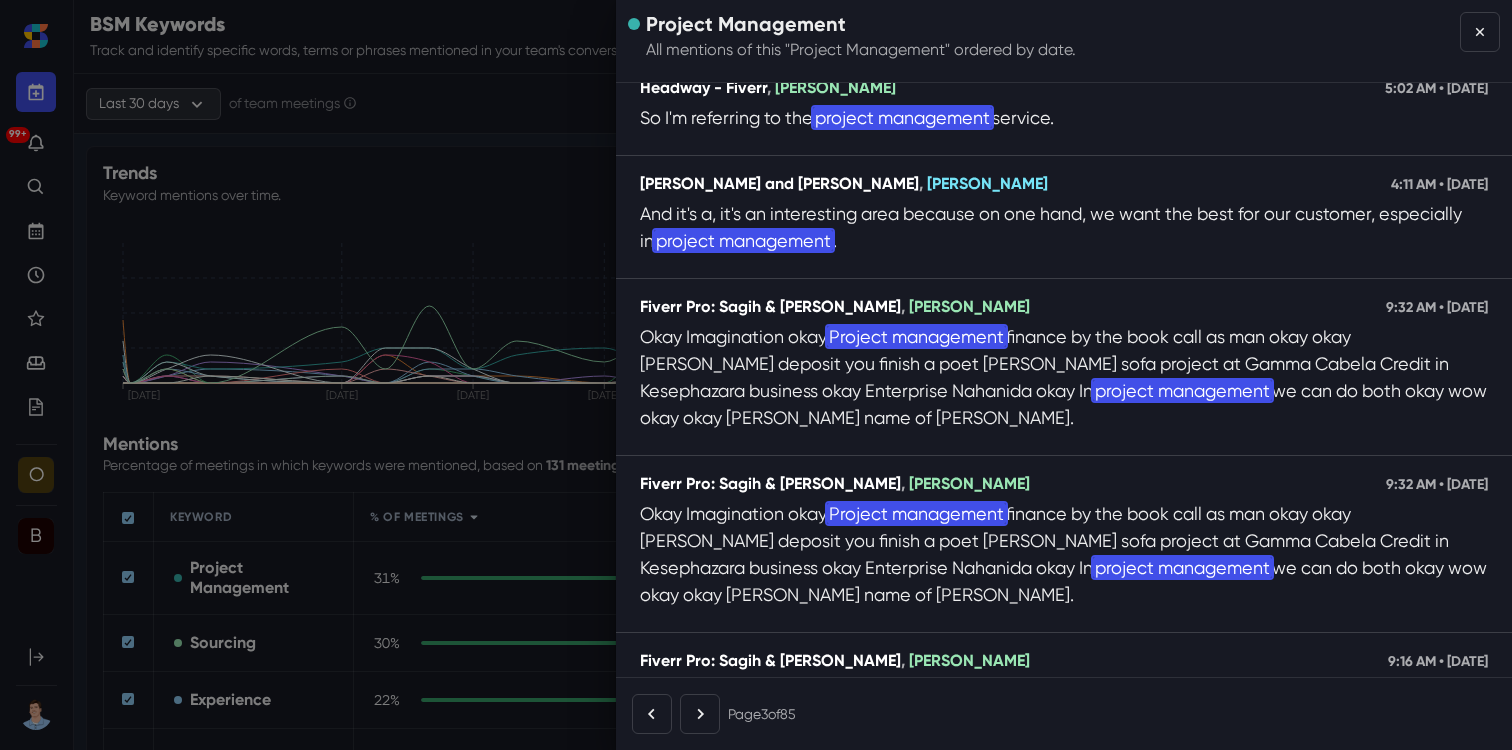 click on "Project Management All mentions of this " Project Management " ordered by date. Headway - Fiverr ,   [PERSON_NAME] 5:02 AM • [DATE] So I'm referring to the  project management  service. [PERSON_NAME] and [PERSON_NAME] ,   [PERSON_NAME] 4:11 AM • [DATE] And it's a, it's an interesting area because on one hand, we want the best for our customer, especially in  project management . Fiverr Pro: [PERSON_NAME] & [PERSON_NAME] ,   [PERSON_NAME] 9:32 AM • [DATE] Okay Imagination okay  Project management  finance by the book call as man okay okay [PERSON_NAME] deposit you finish a poet Matril sofa project at Gamma Cabela Credit in Kesephazara business okay Enterprise Nahanida okay In  project management  we can do both okay wow okay okay [PERSON_NAME] [PERSON_NAME] name of [PERSON_NAME]. Fiverr Pro: [PERSON_NAME] & [PERSON_NAME] ,   [PERSON_NAME] 9:32 AM • [DATE] Okay Imagination okay  Project management project management  we can do both okay wow okay okay [PERSON_NAME] name of [PERSON_NAME]. Fiverr Pro: [PERSON_NAME] & [PERSON_NAME] ,   [PERSON_NAME] 9:16 AM • [DATE]" at bounding box center (756, 375) 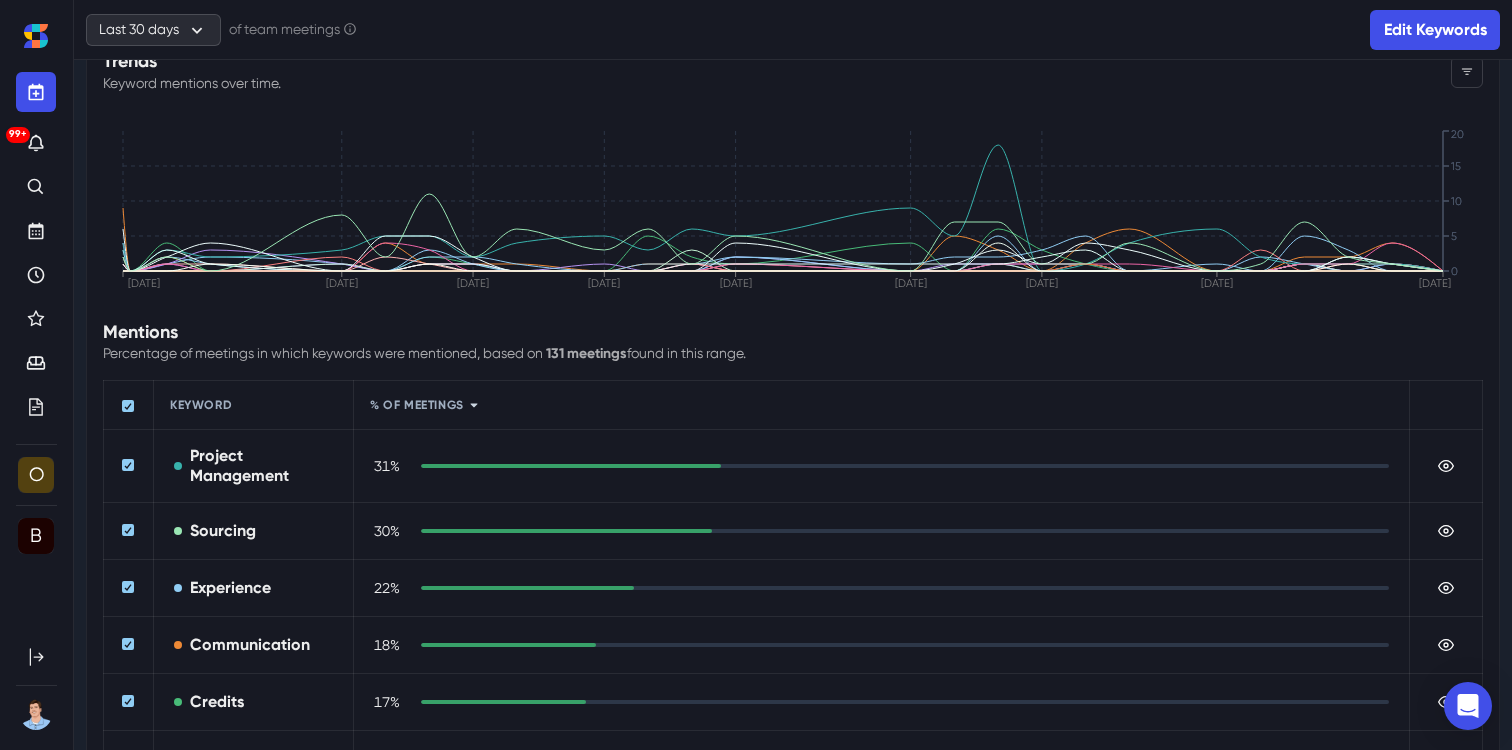 scroll, scrollTop: 129, scrollLeft: 0, axis: vertical 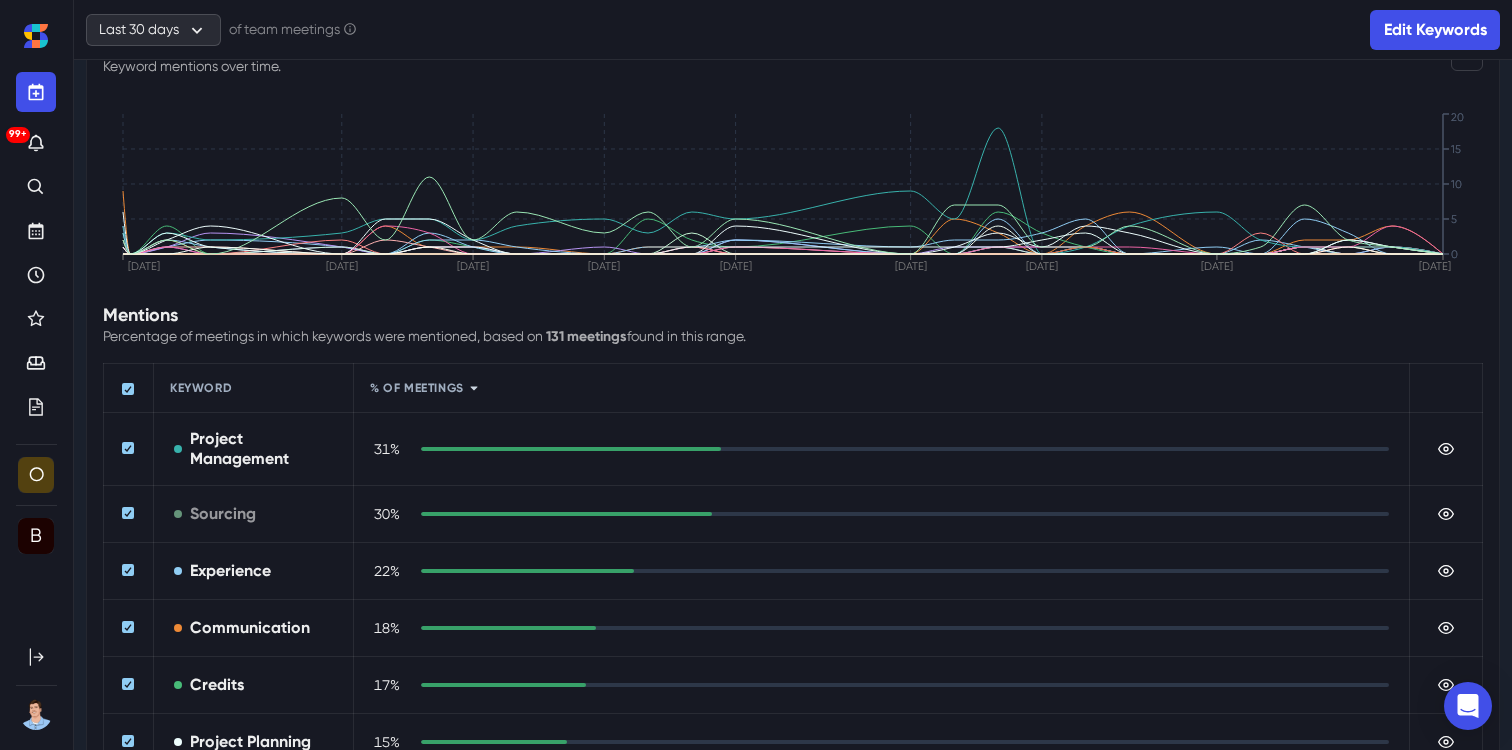 click on "Sourcing" at bounding box center (223, 514) 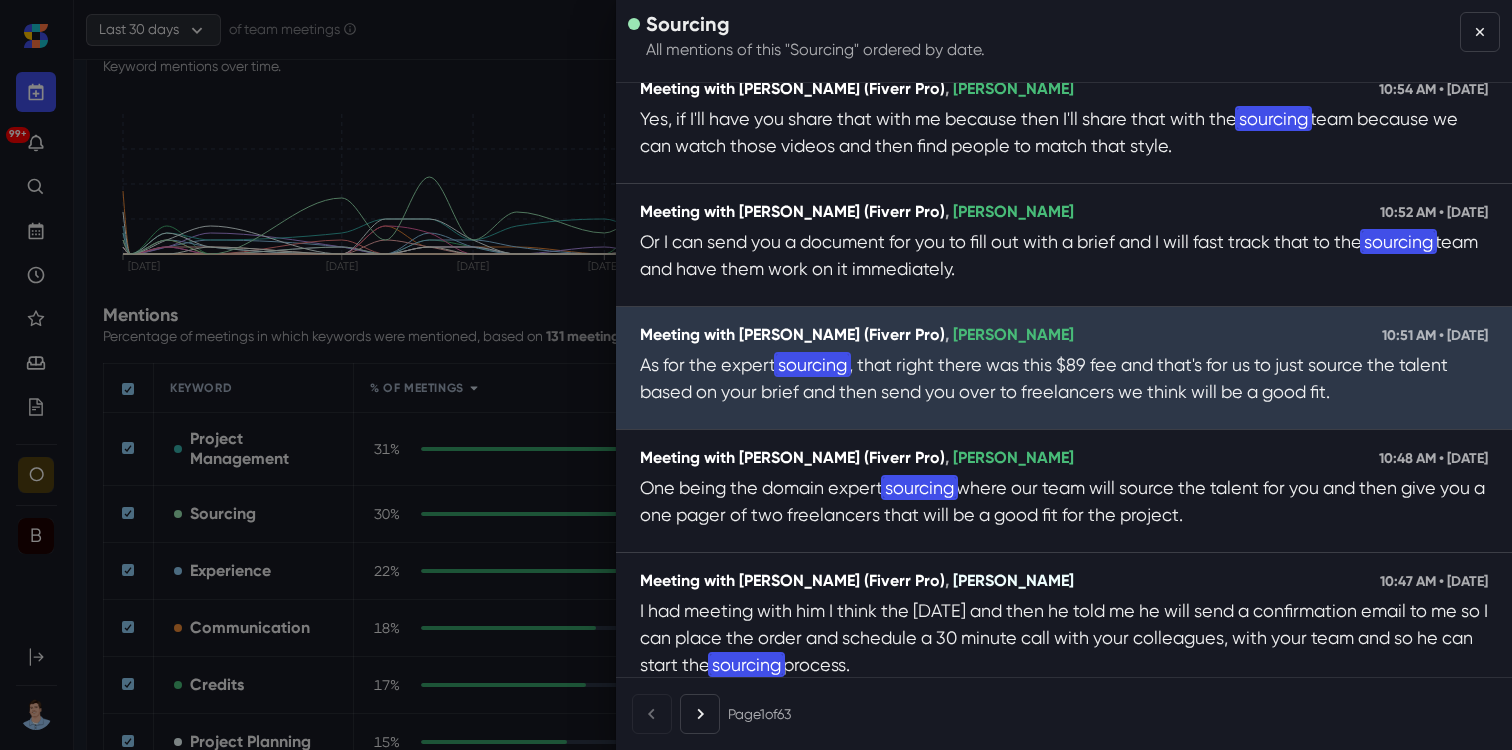scroll, scrollTop: 608, scrollLeft: 0, axis: vertical 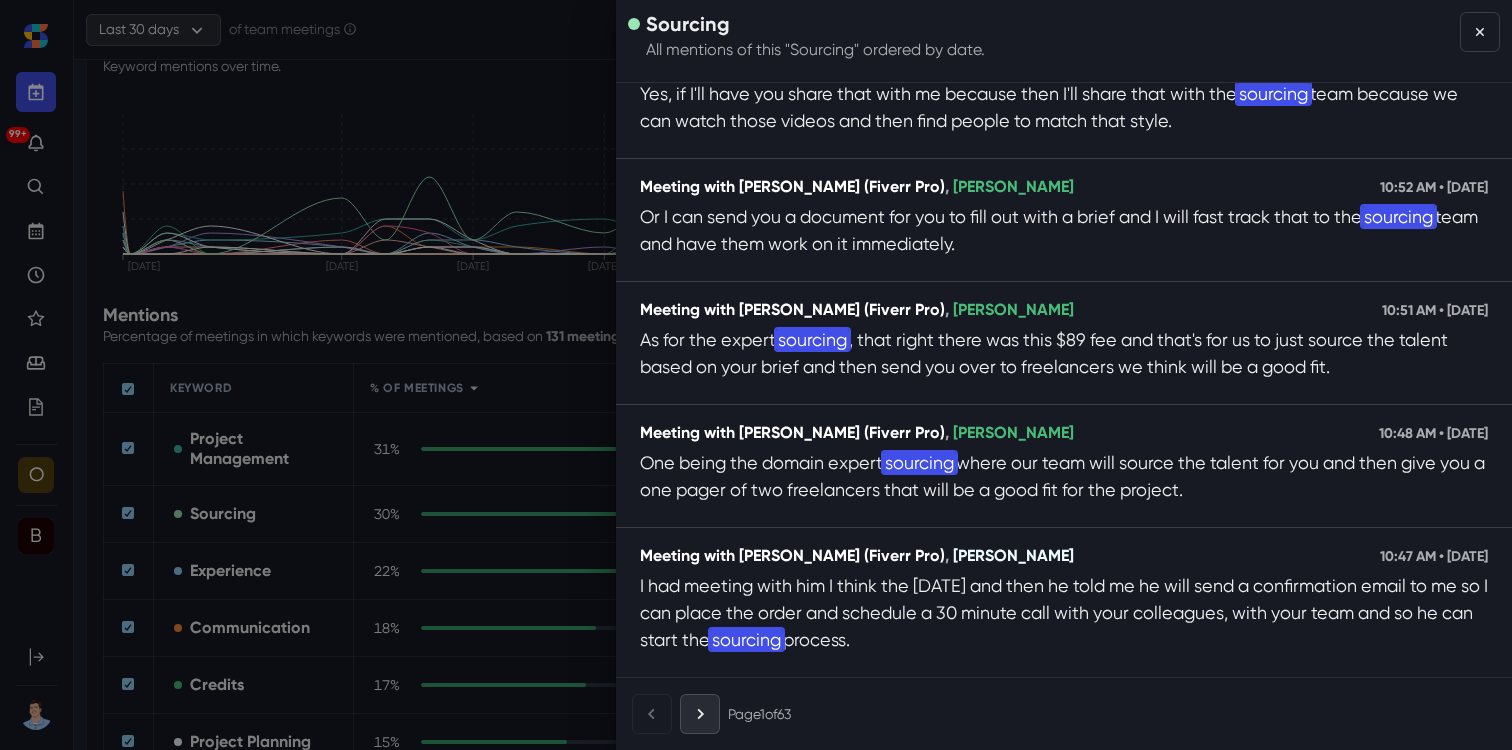 click 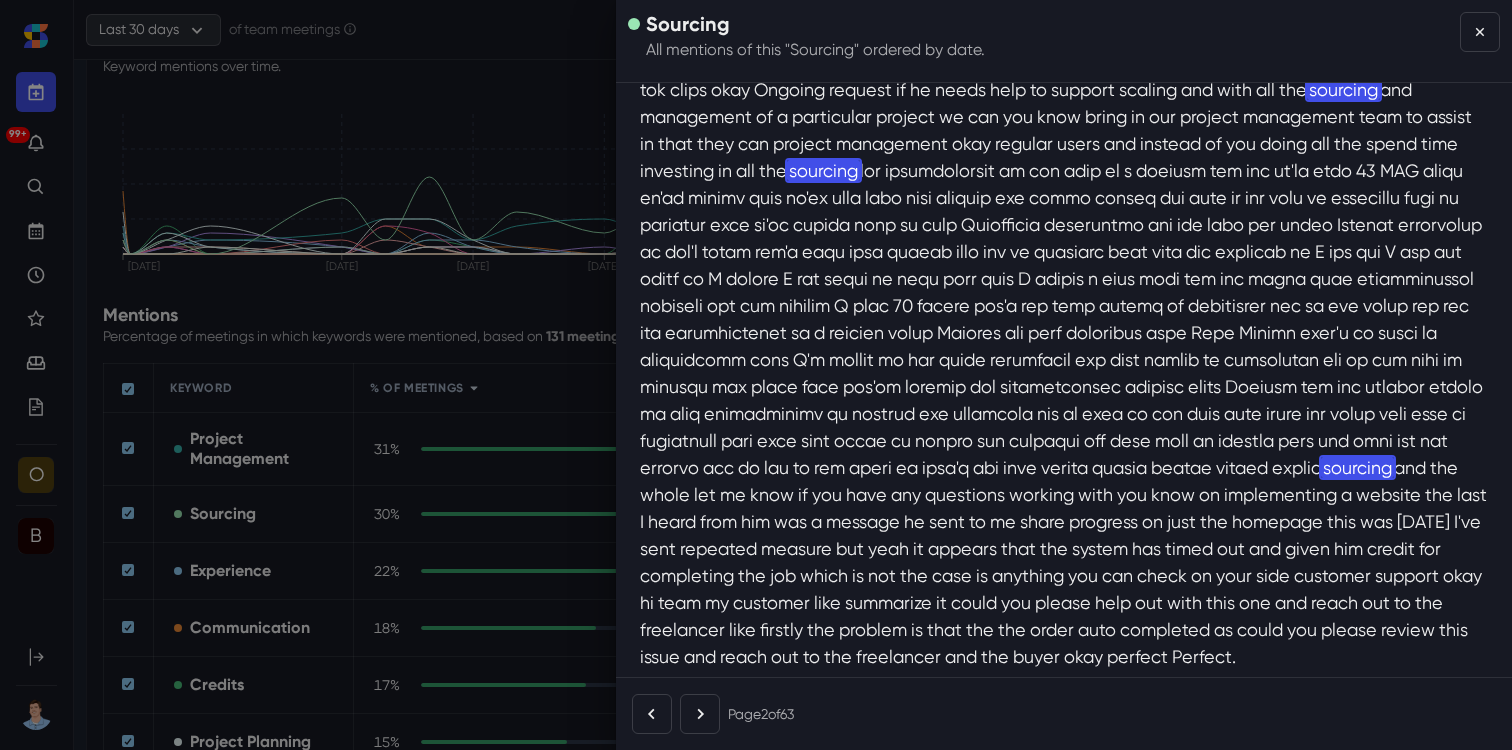 scroll, scrollTop: 1742, scrollLeft: 0, axis: vertical 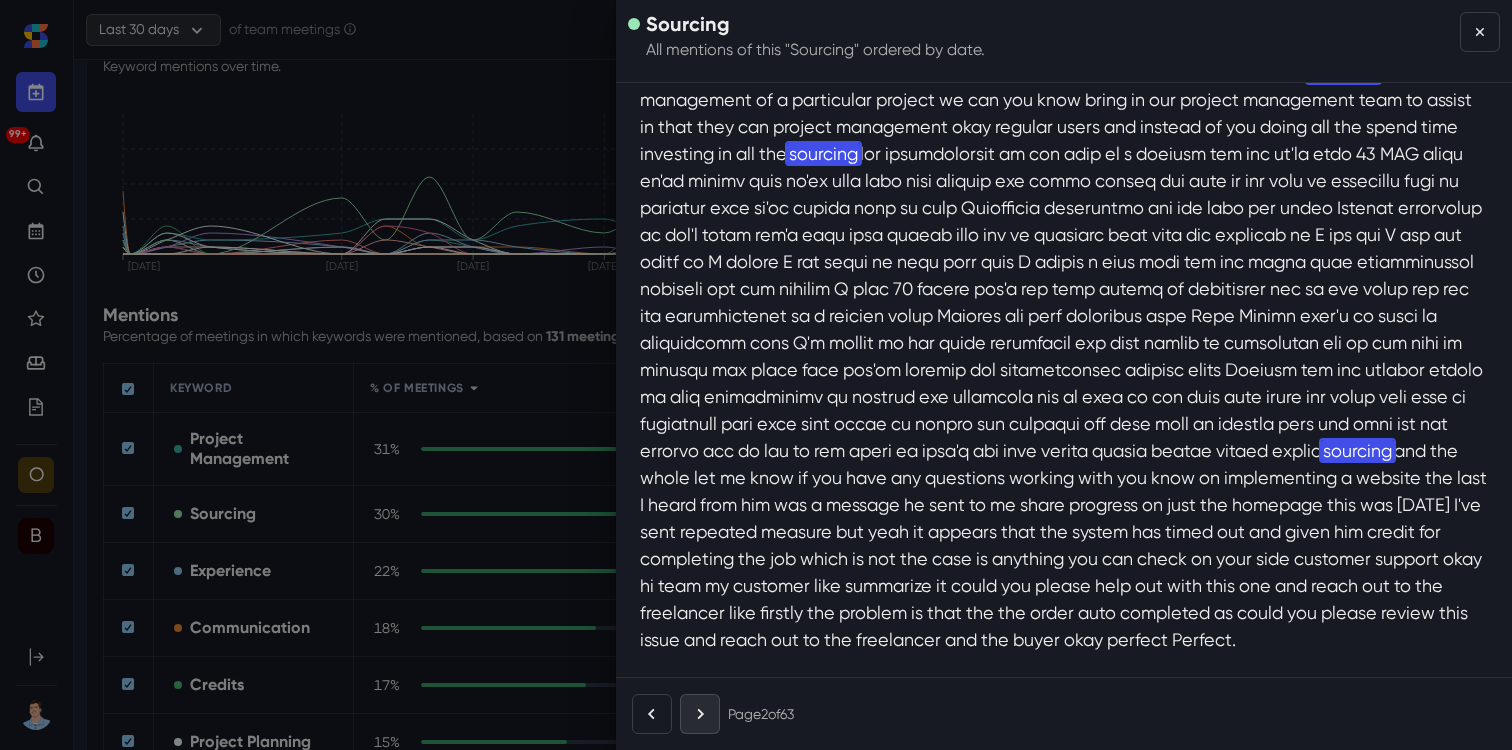 click 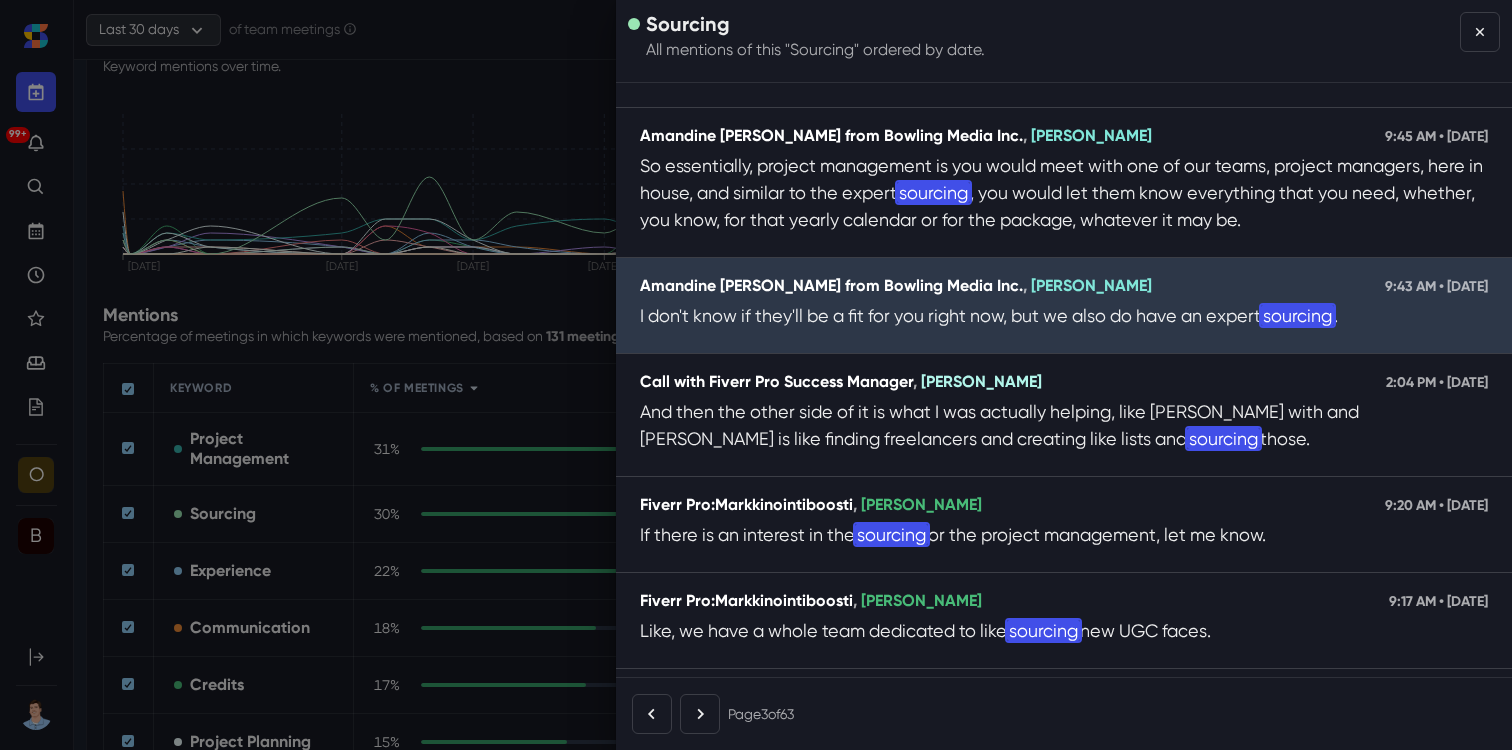 scroll, scrollTop: 1769, scrollLeft: 0, axis: vertical 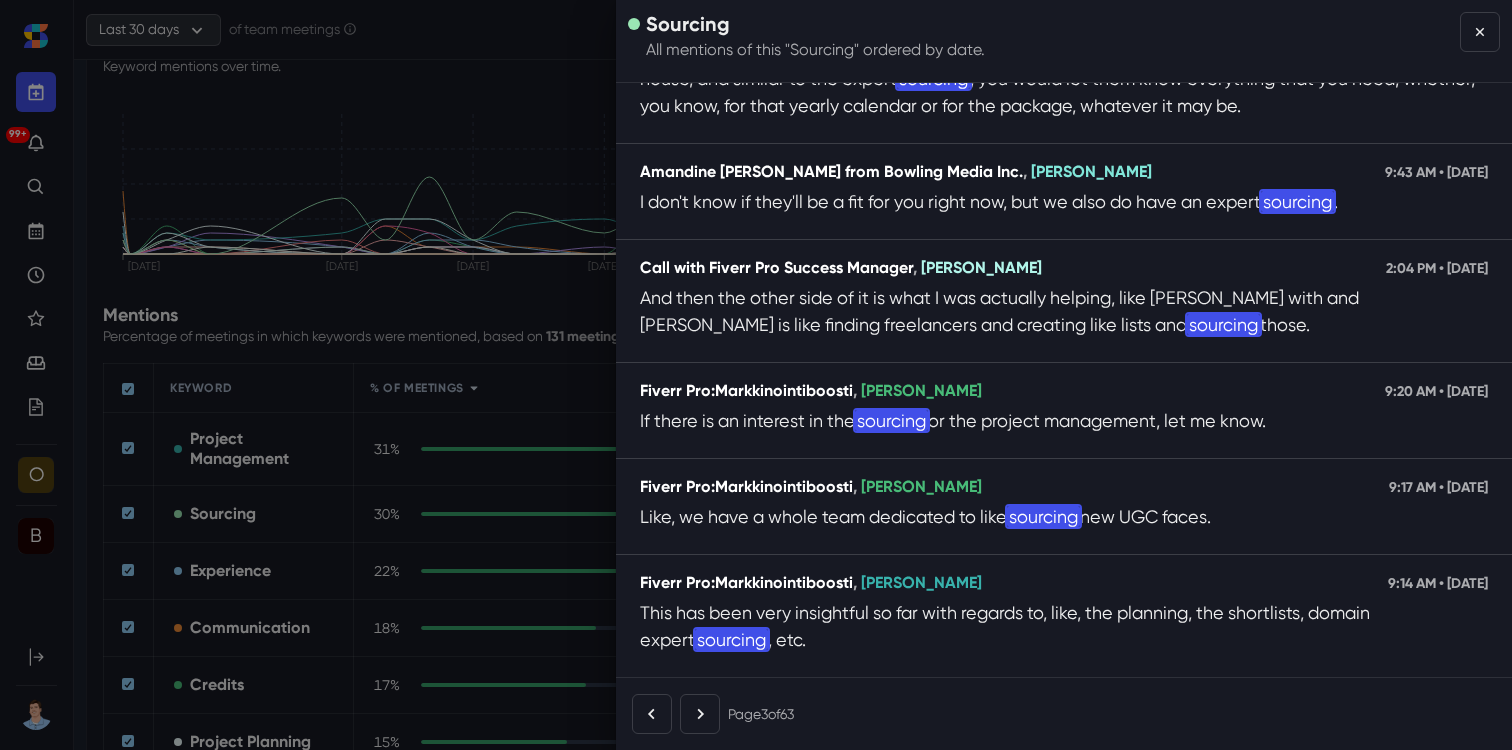 click at bounding box center (700, 714) 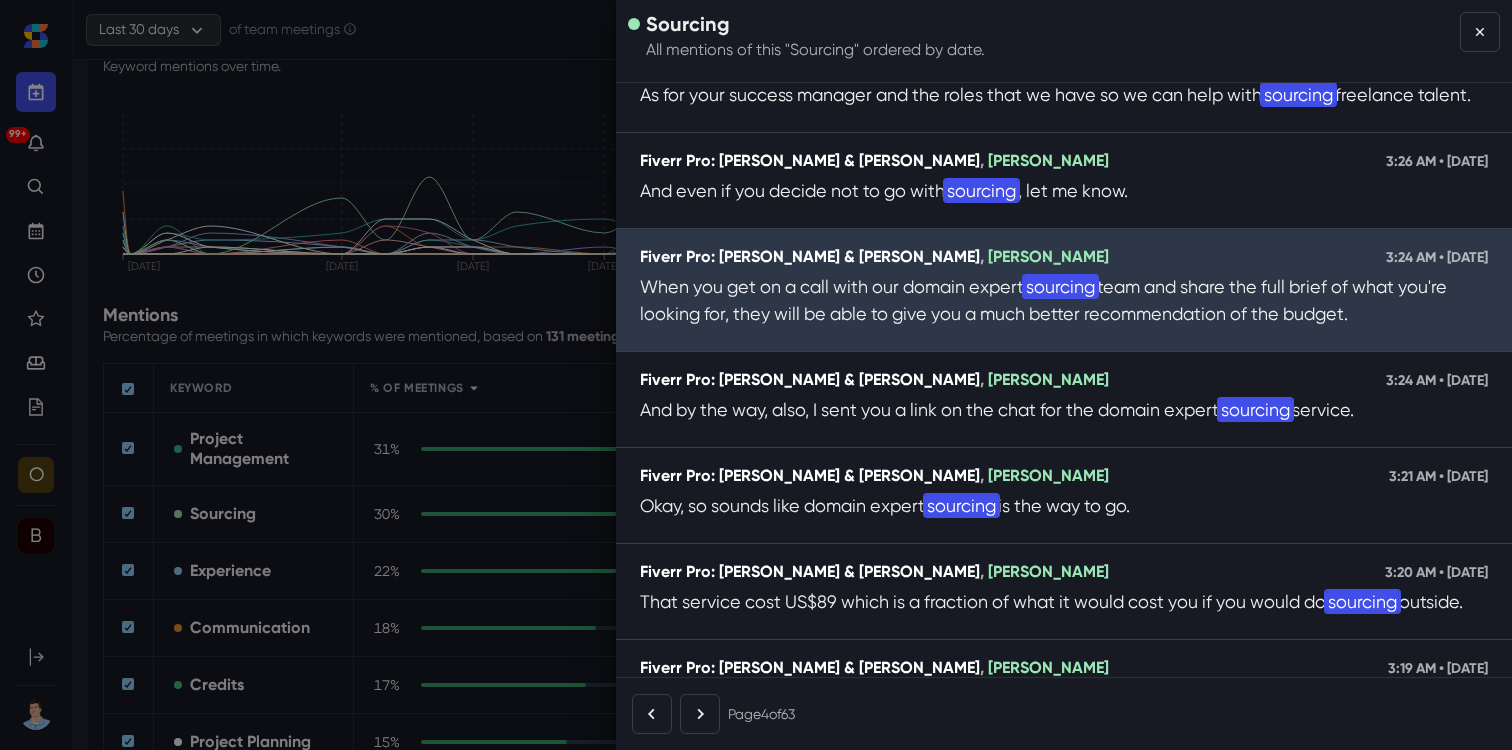 scroll, scrollTop: 419, scrollLeft: 0, axis: vertical 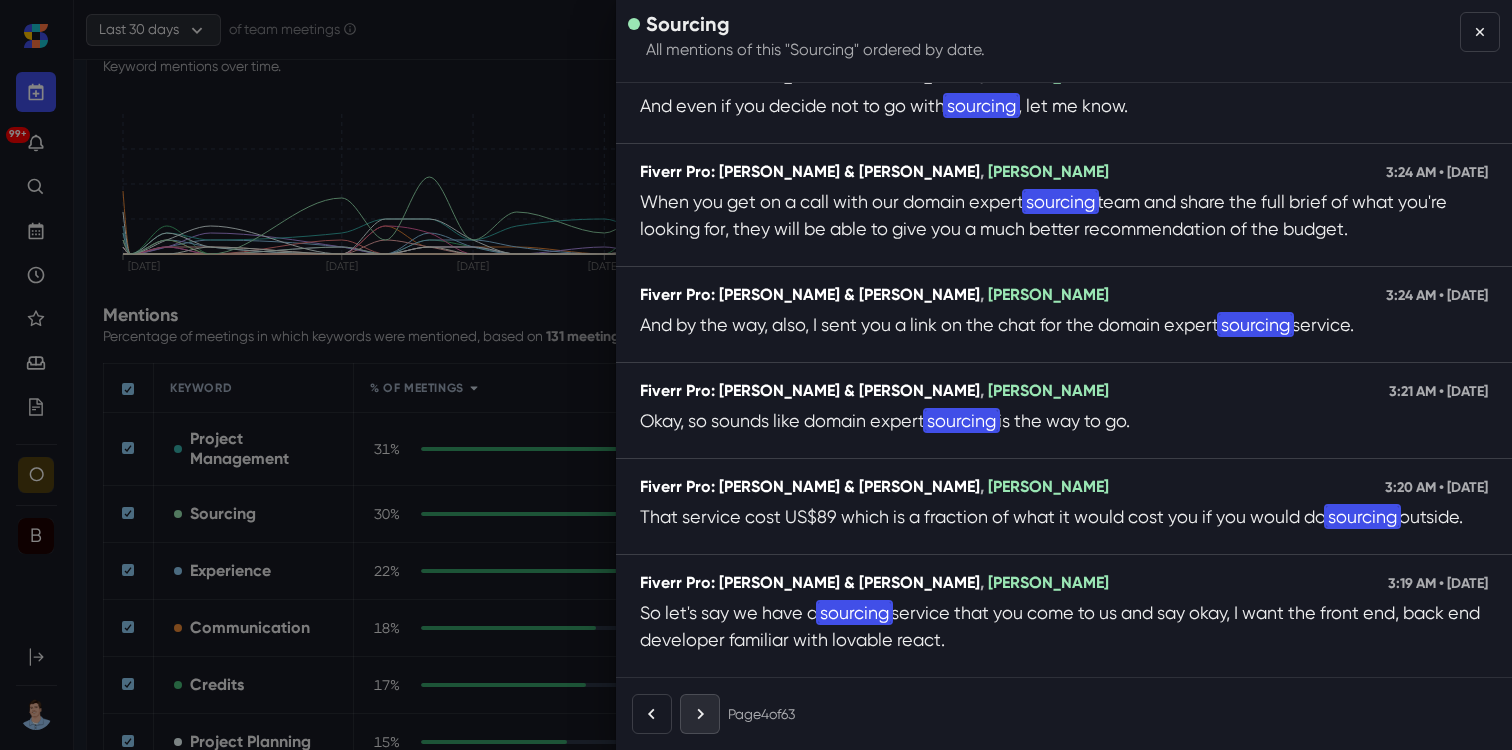 click on "Page  4  of  63" at bounding box center [1064, 718] 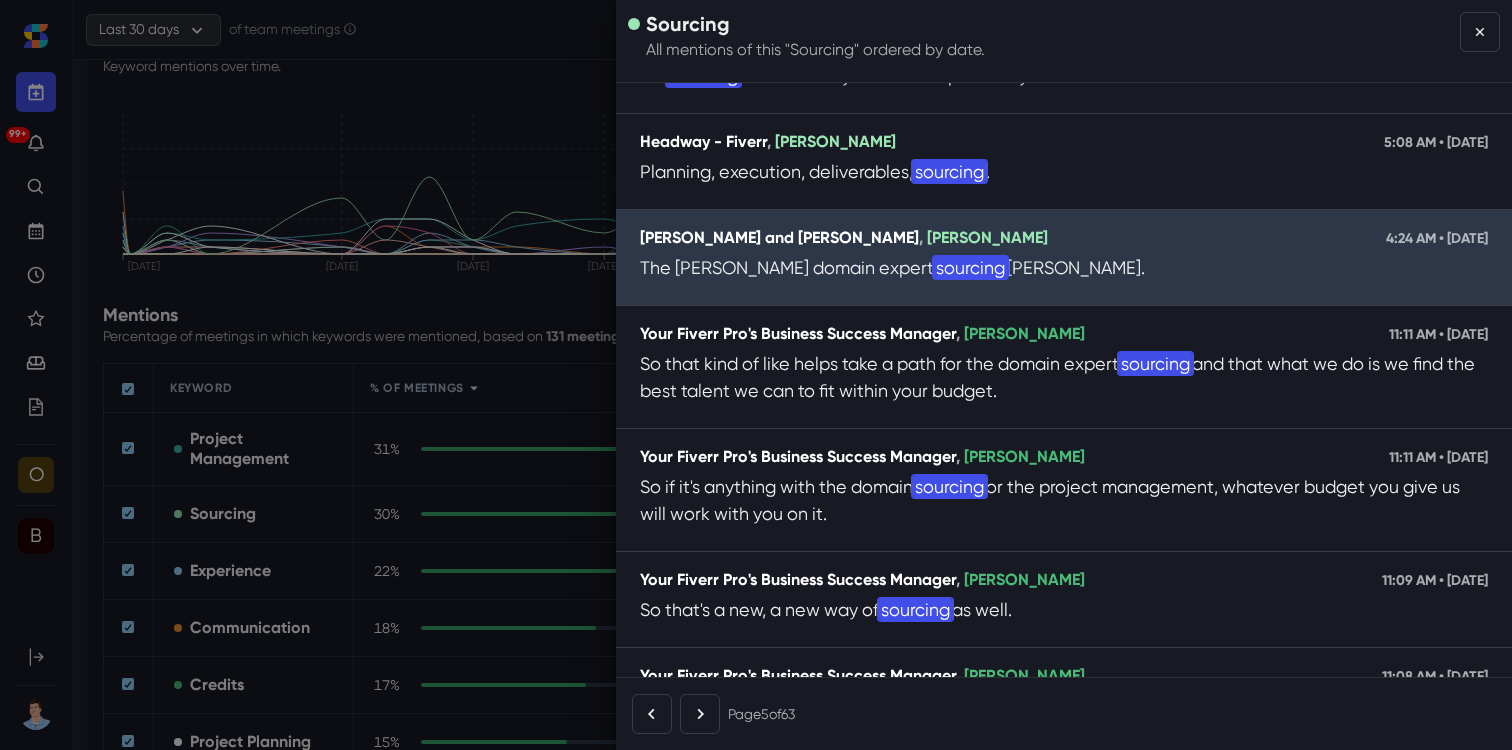 scroll, scrollTop: 527, scrollLeft: 0, axis: vertical 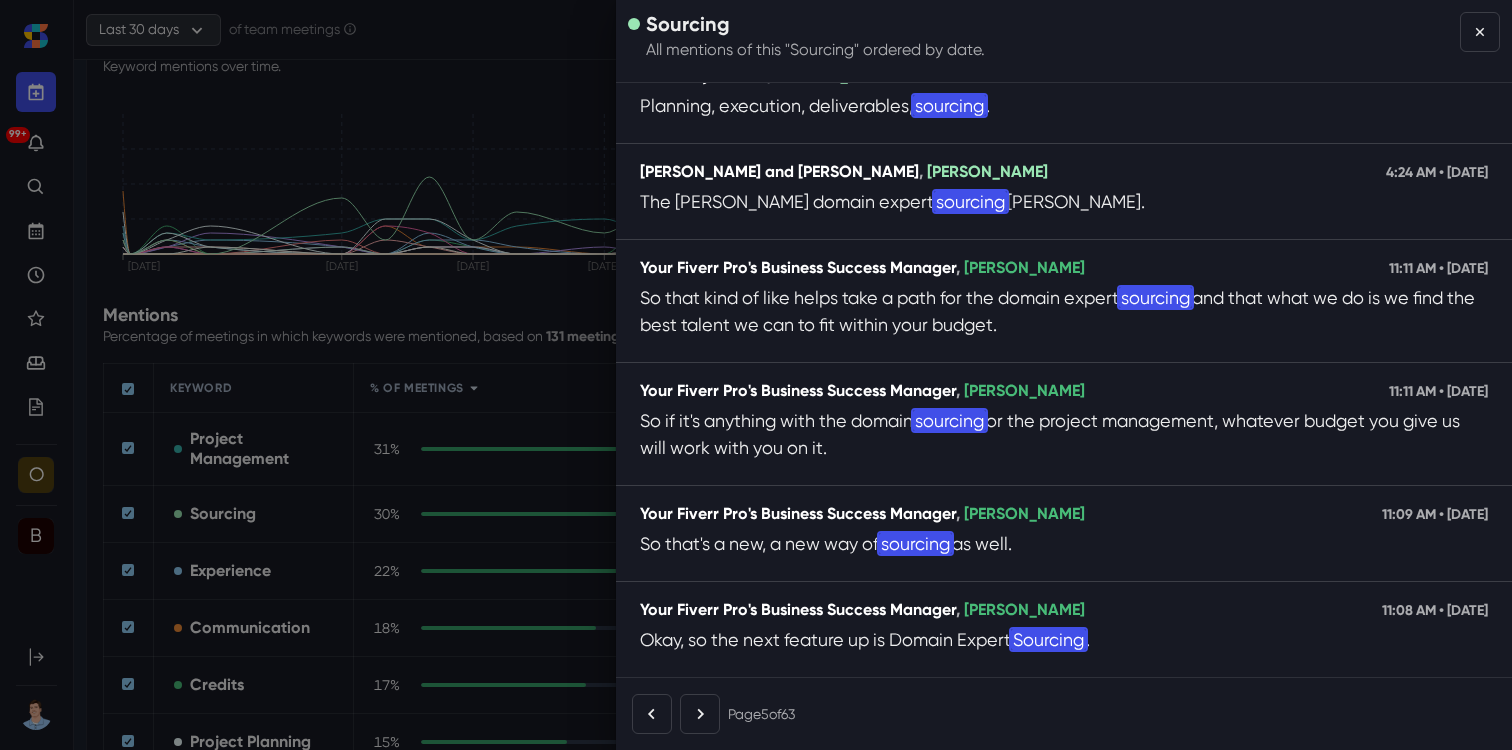 click 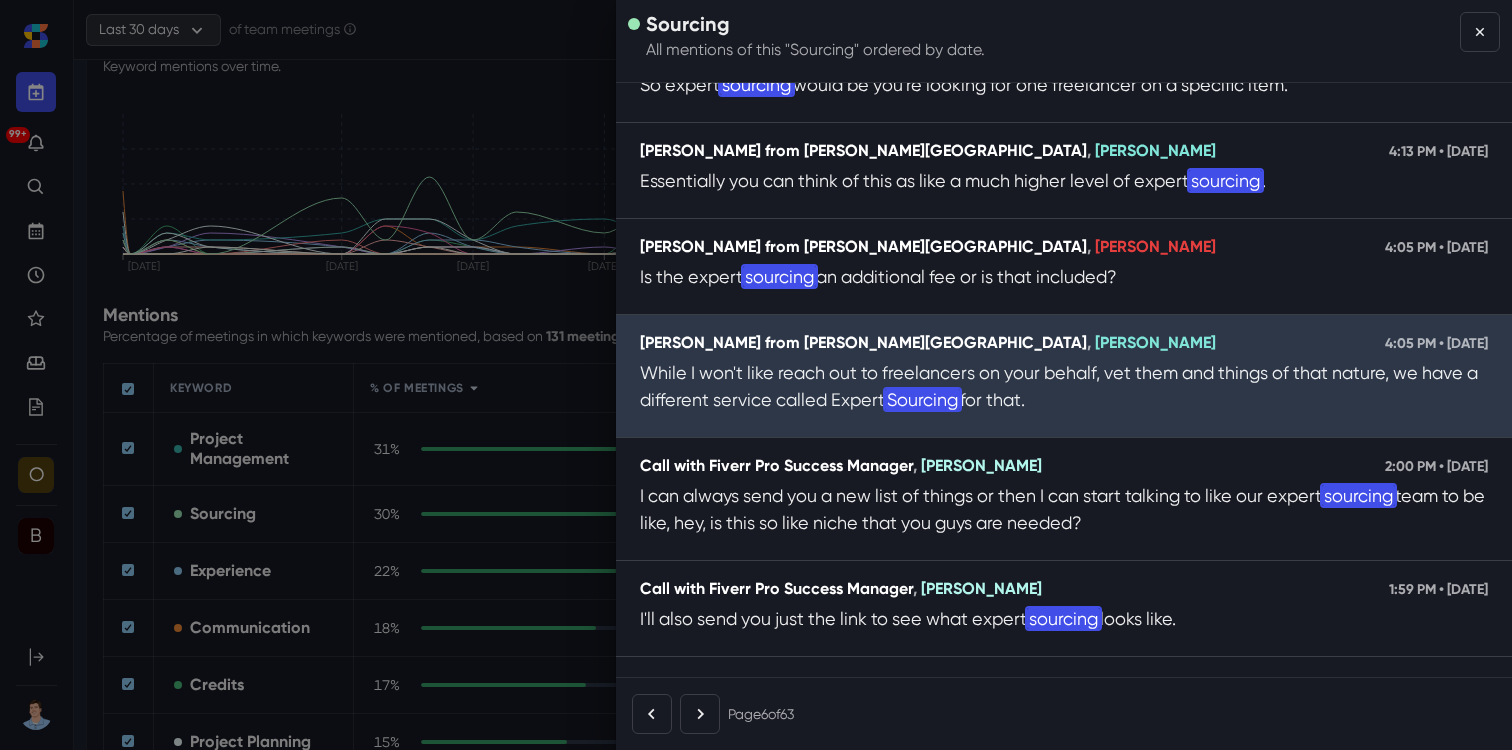 scroll, scrollTop: 446, scrollLeft: 0, axis: vertical 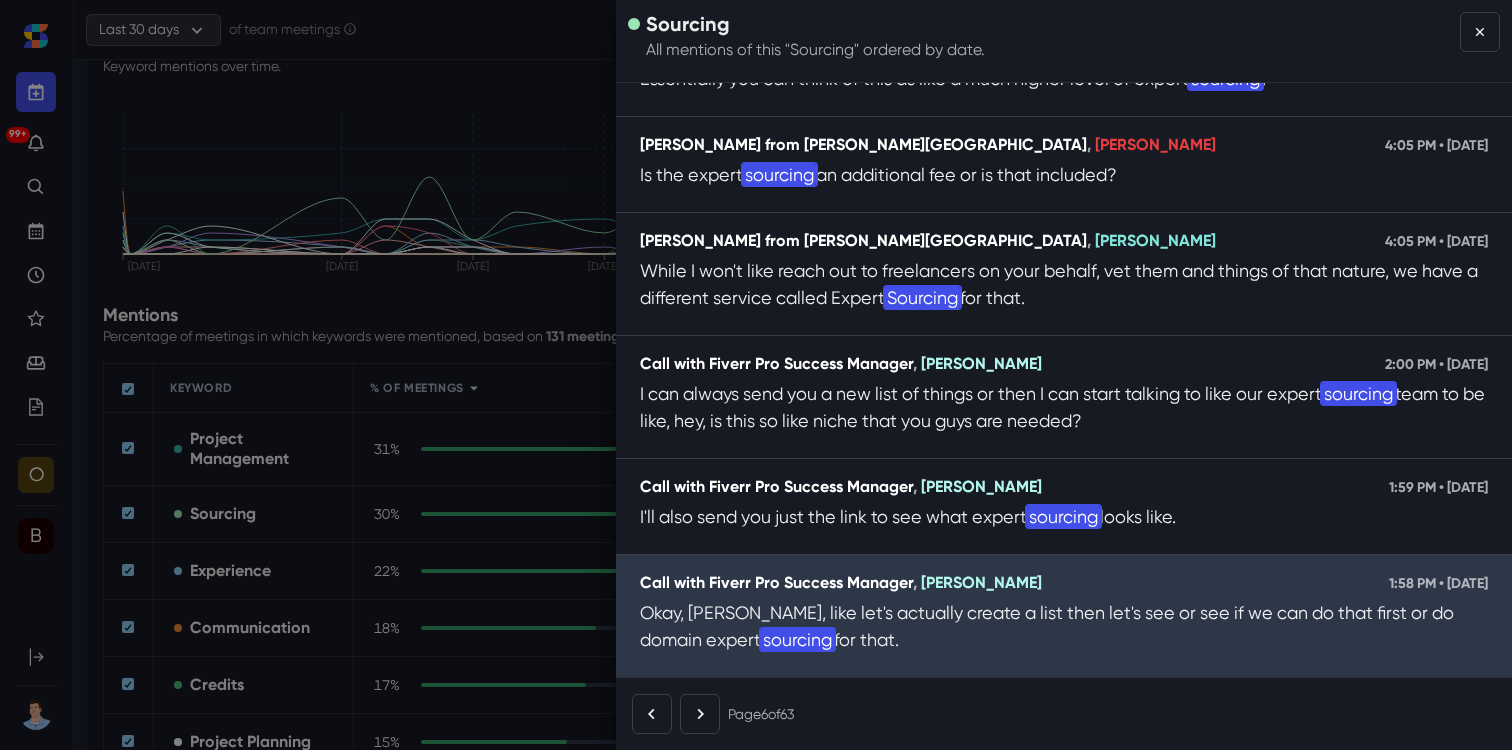 click on "Call with Fiverr Pro Success Manager ,   [PERSON_NAME] 1:58 PM • [DATE] Okay, [PERSON_NAME], like let's actually create a list then let's see or see if we can do that first or do domain expert  sourcing  for that." at bounding box center (1064, 616) 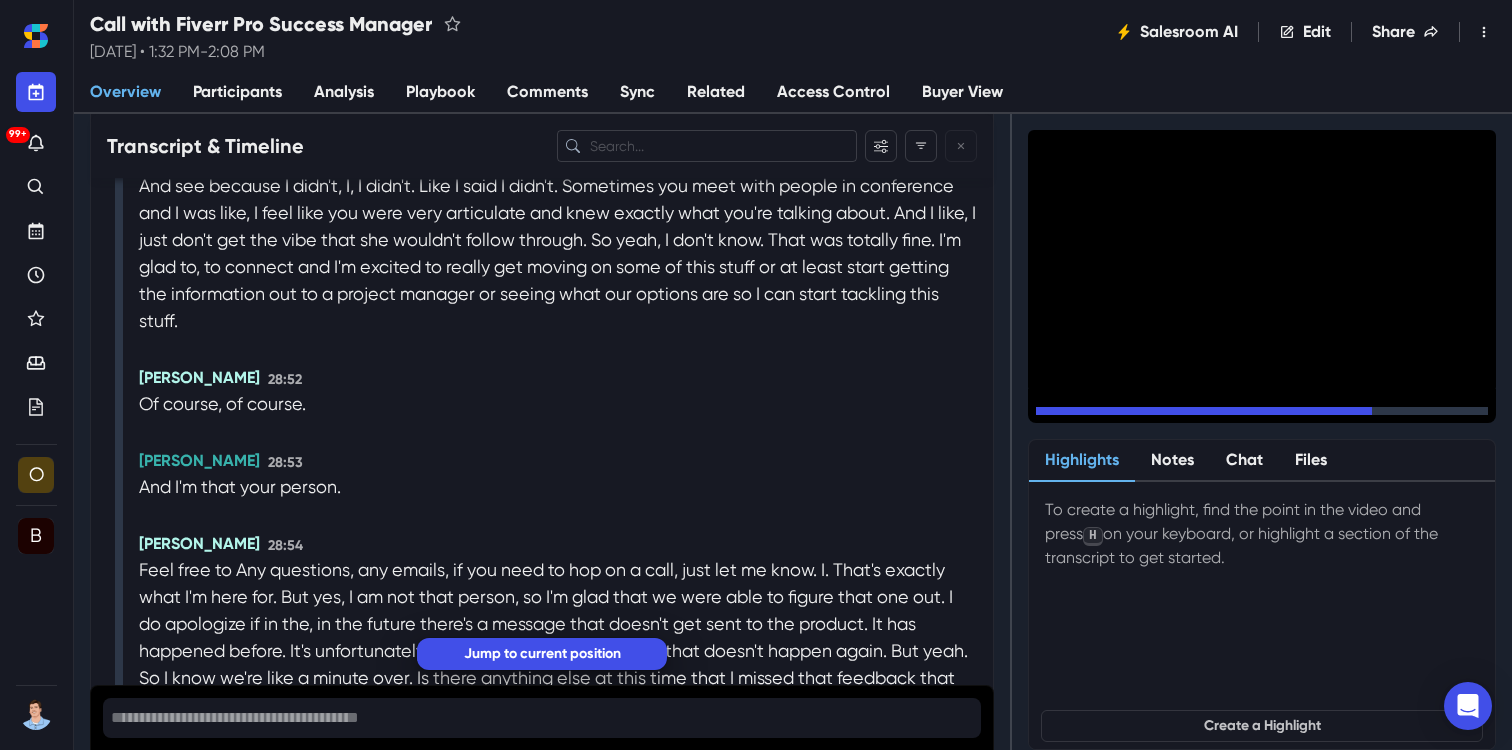 scroll, scrollTop: 14763, scrollLeft: 0, axis: vertical 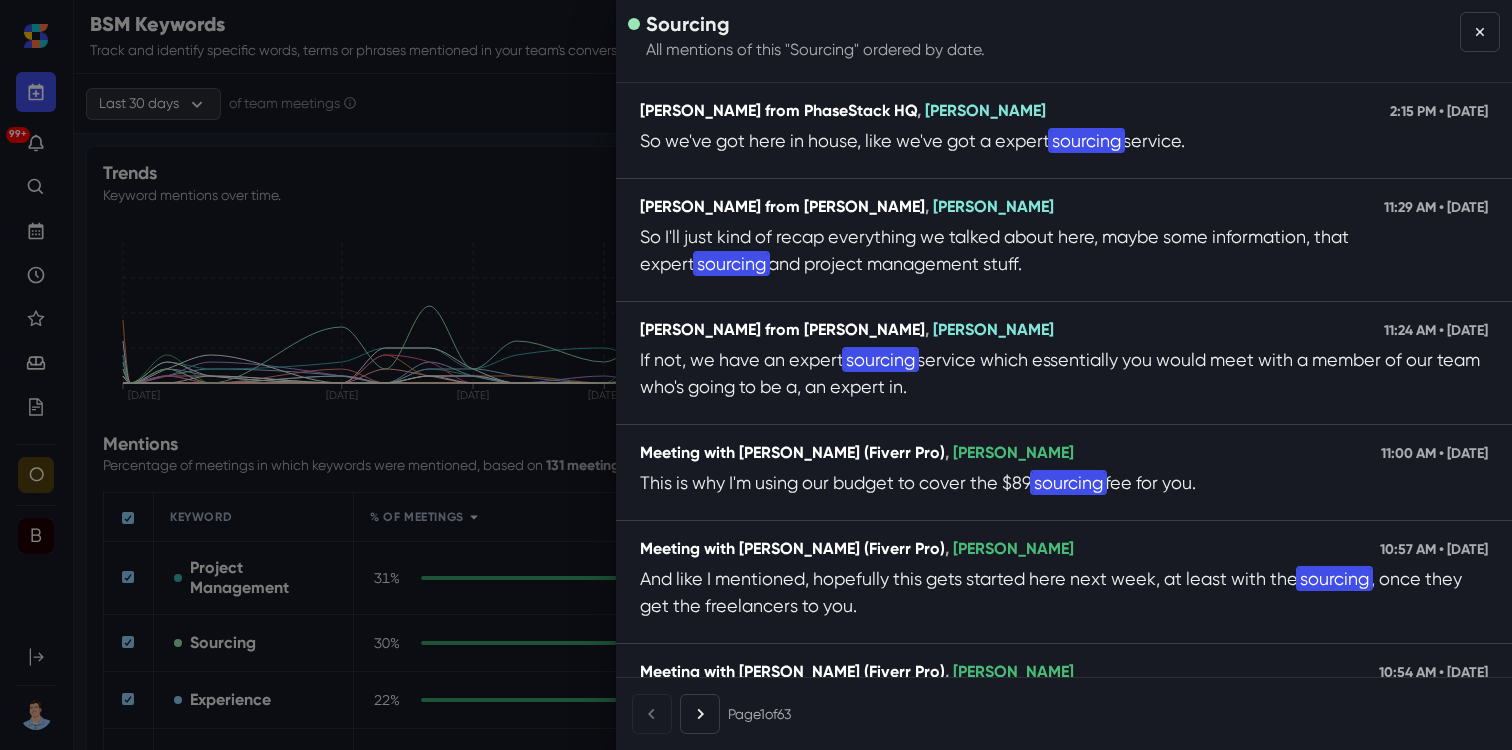 drag, startPoint x: 1469, startPoint y: 27, endPoint x: 1338, endPoint y: 137, distance: 171.05847 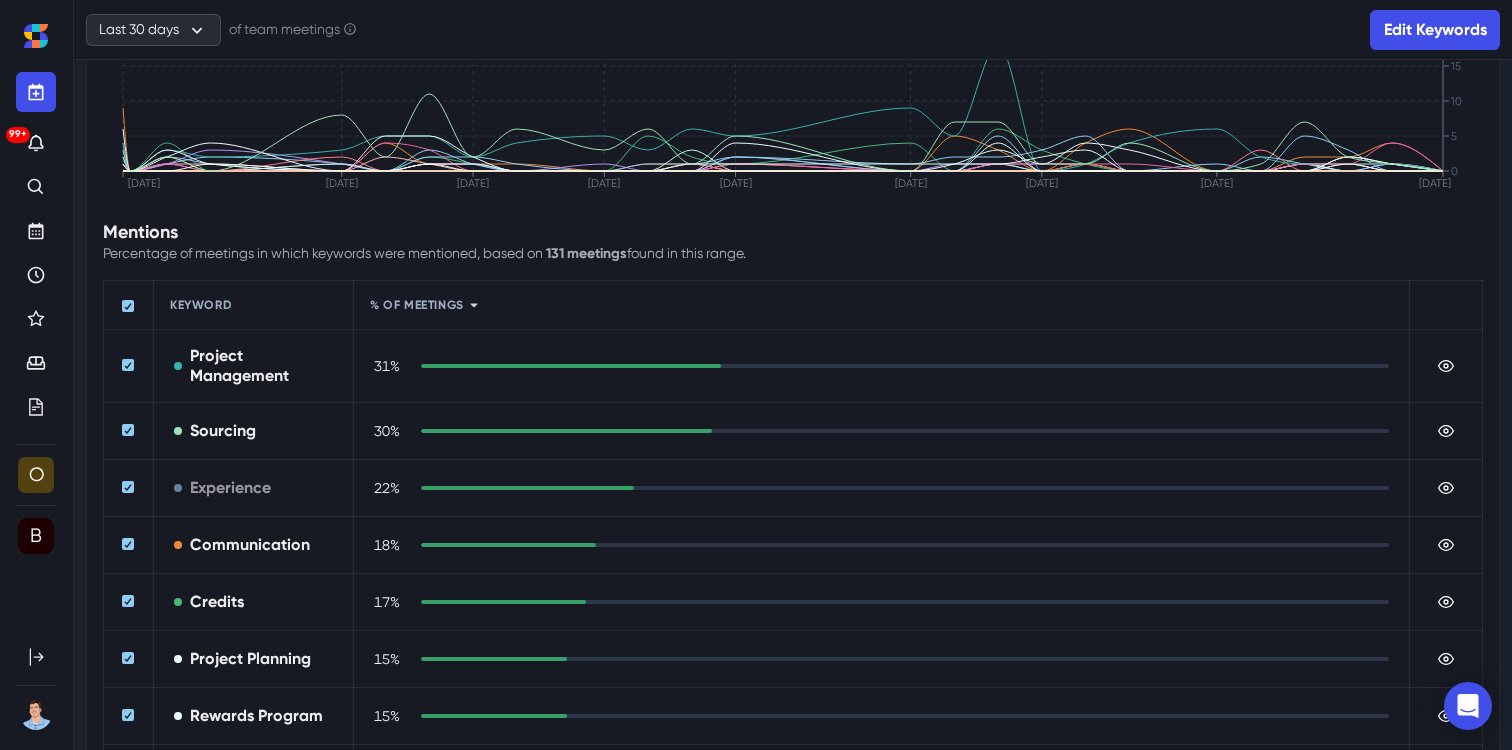 scroll, scrollTop: 213, scrollLeft: 0, axis: vertical 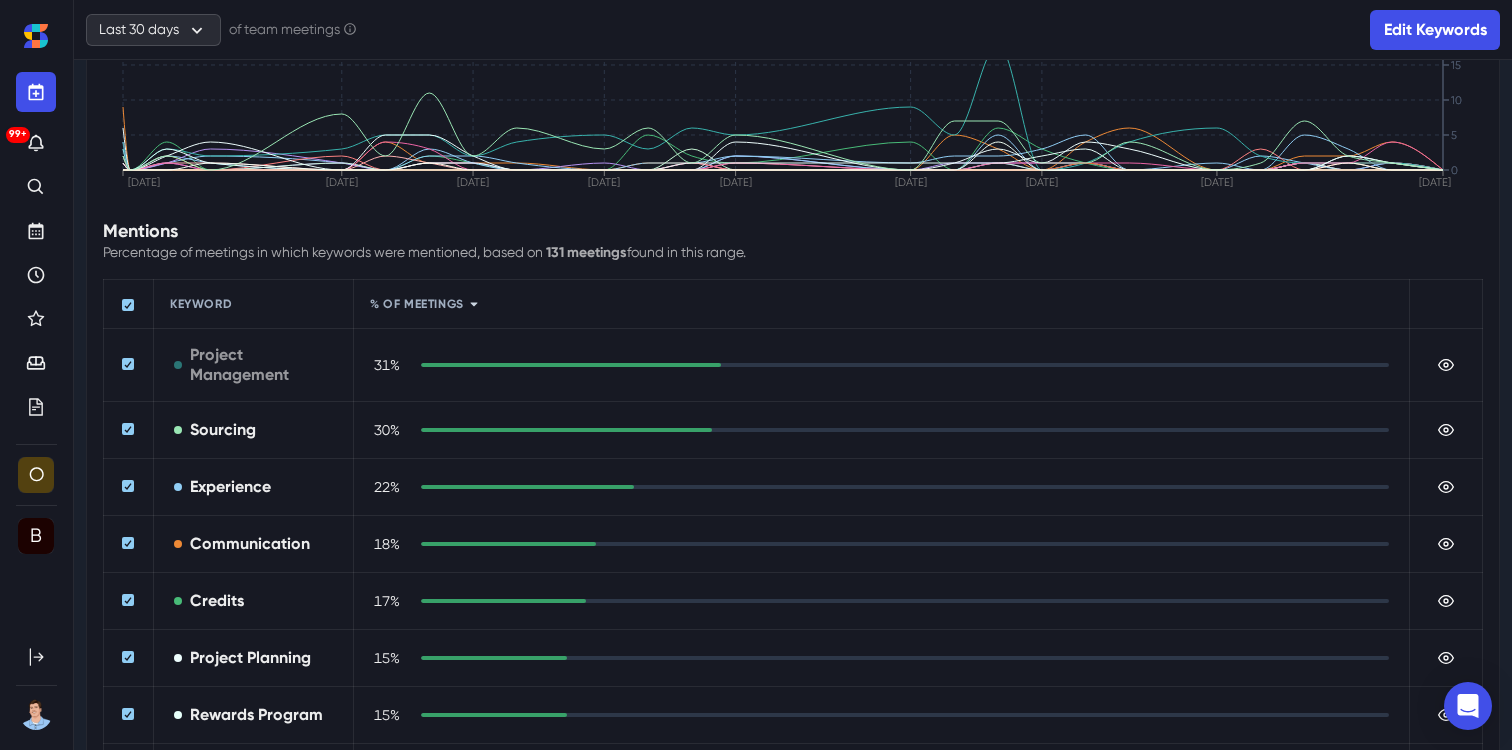 click on "Project Management" at bounding box center (253, 365) 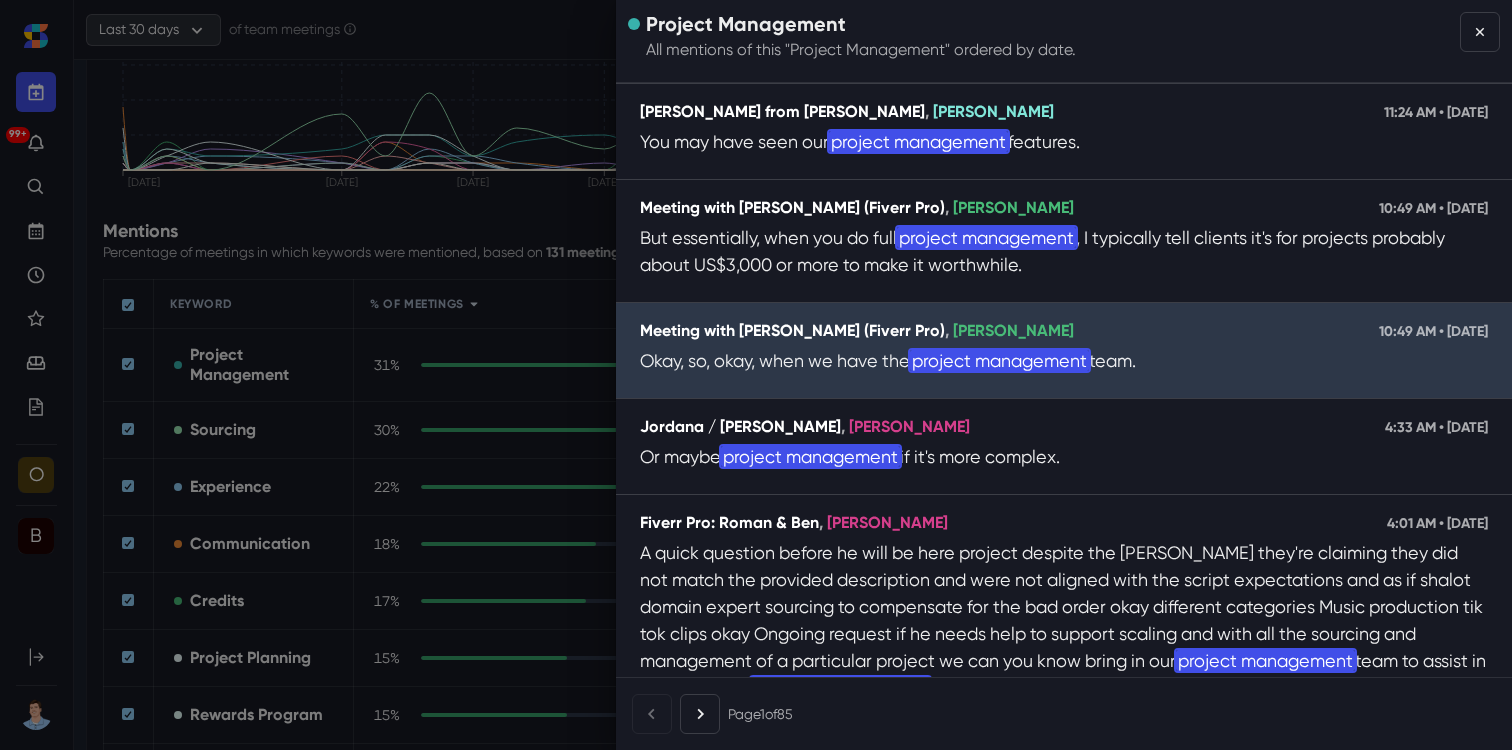 scroll, scrollTop: 307, scrollLeft: 0, axis: vertical 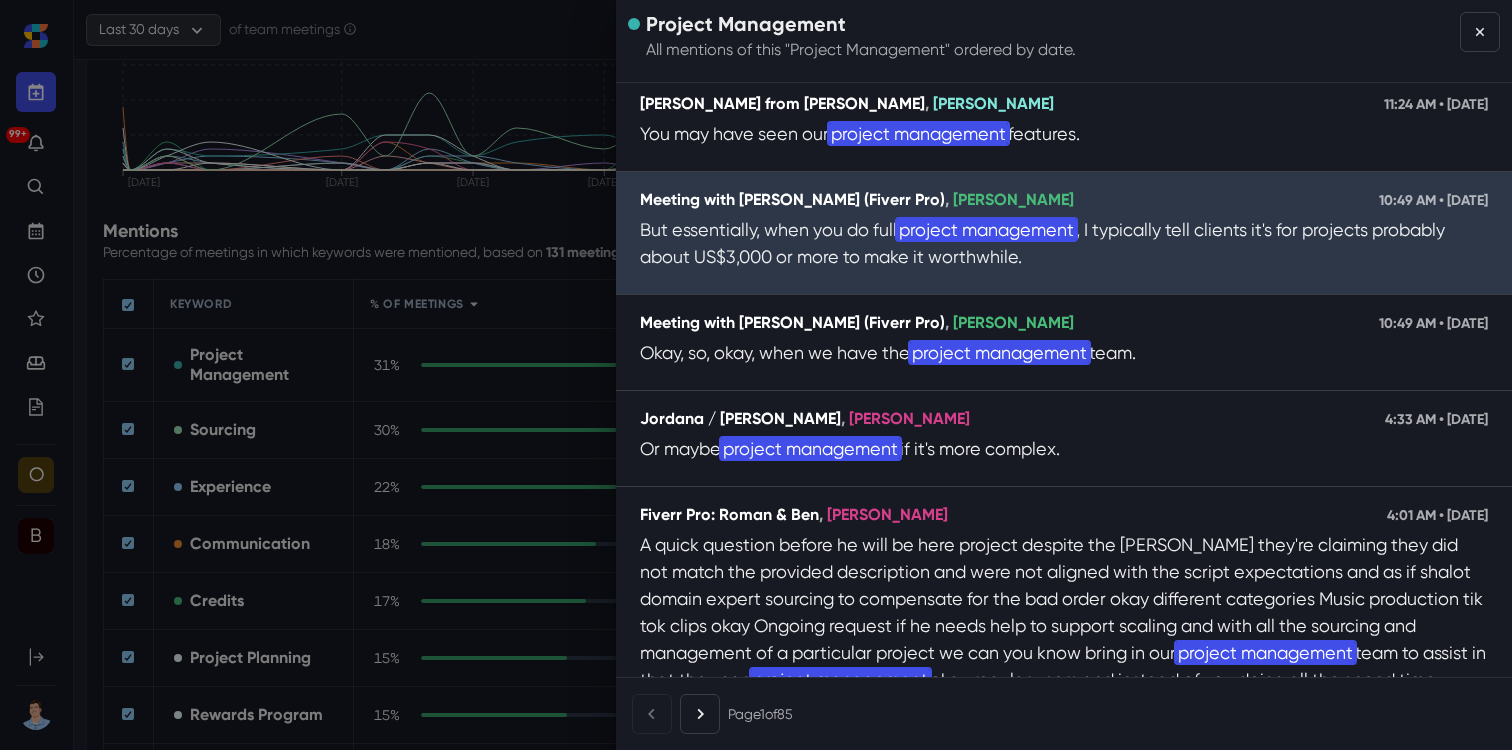 click on "But essentially, when you do full  project management , I typically tell clients it's for projects probably about US$3,000 or more to make it worthwhile." at bounding box center (1064, 243) 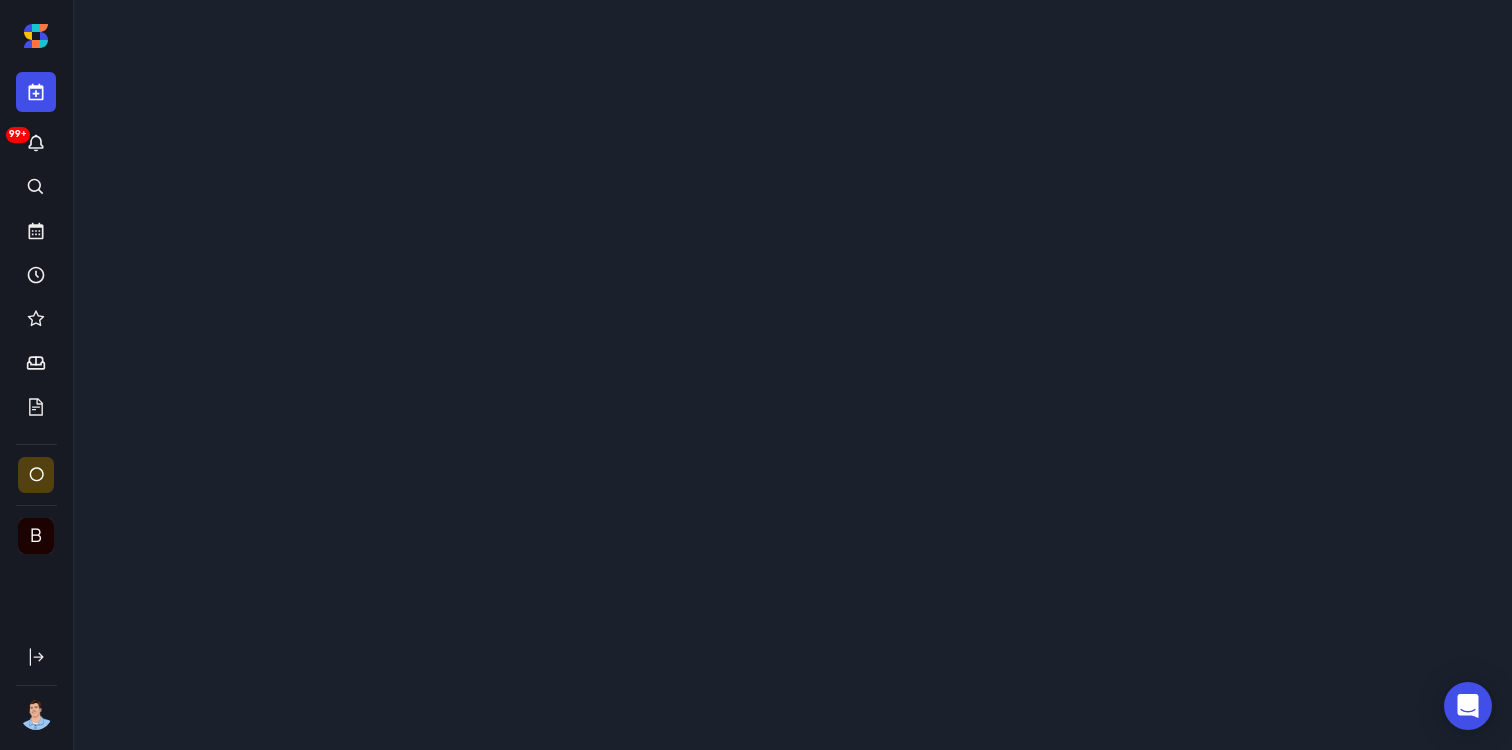scroll, scrollTop: 0, scrollLeft: 0, axis: both 